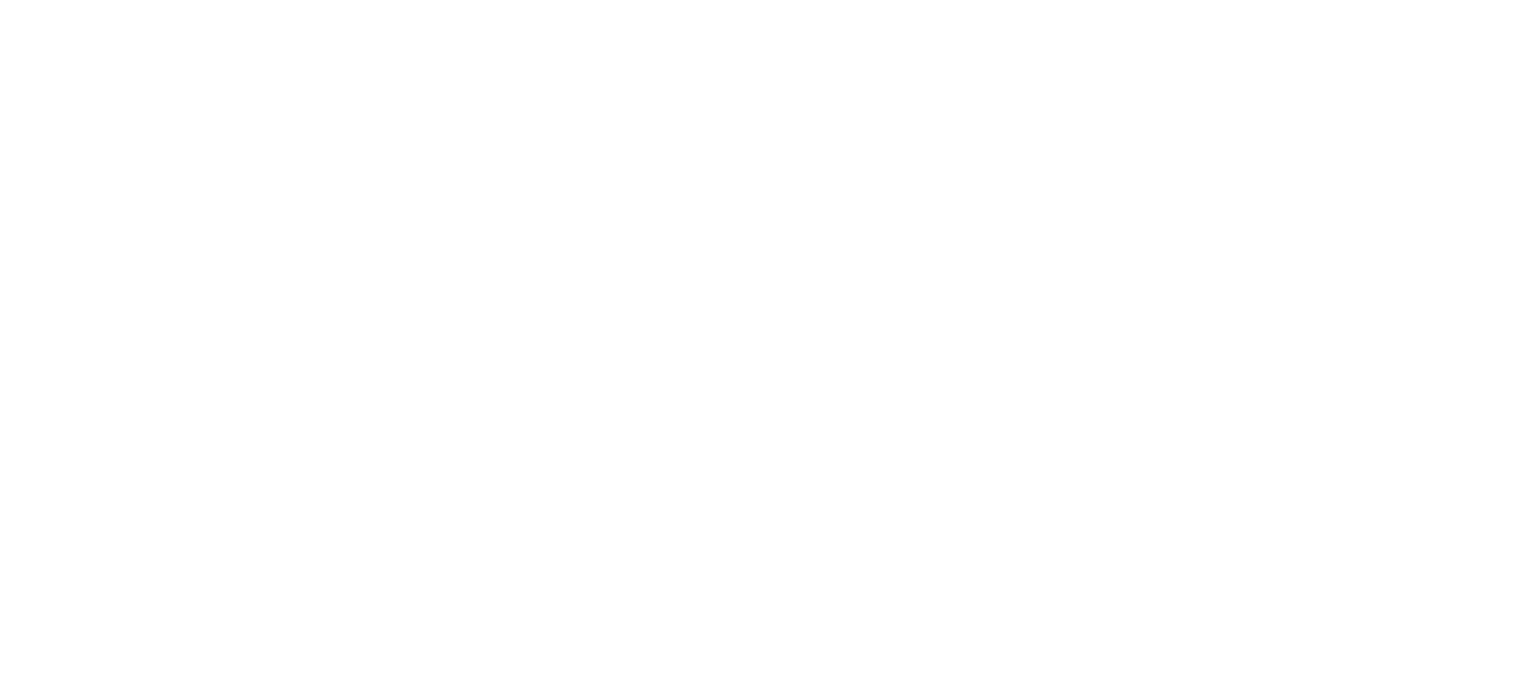 scroll, scrollTop: 0, scrollLeft: 0, axis: both 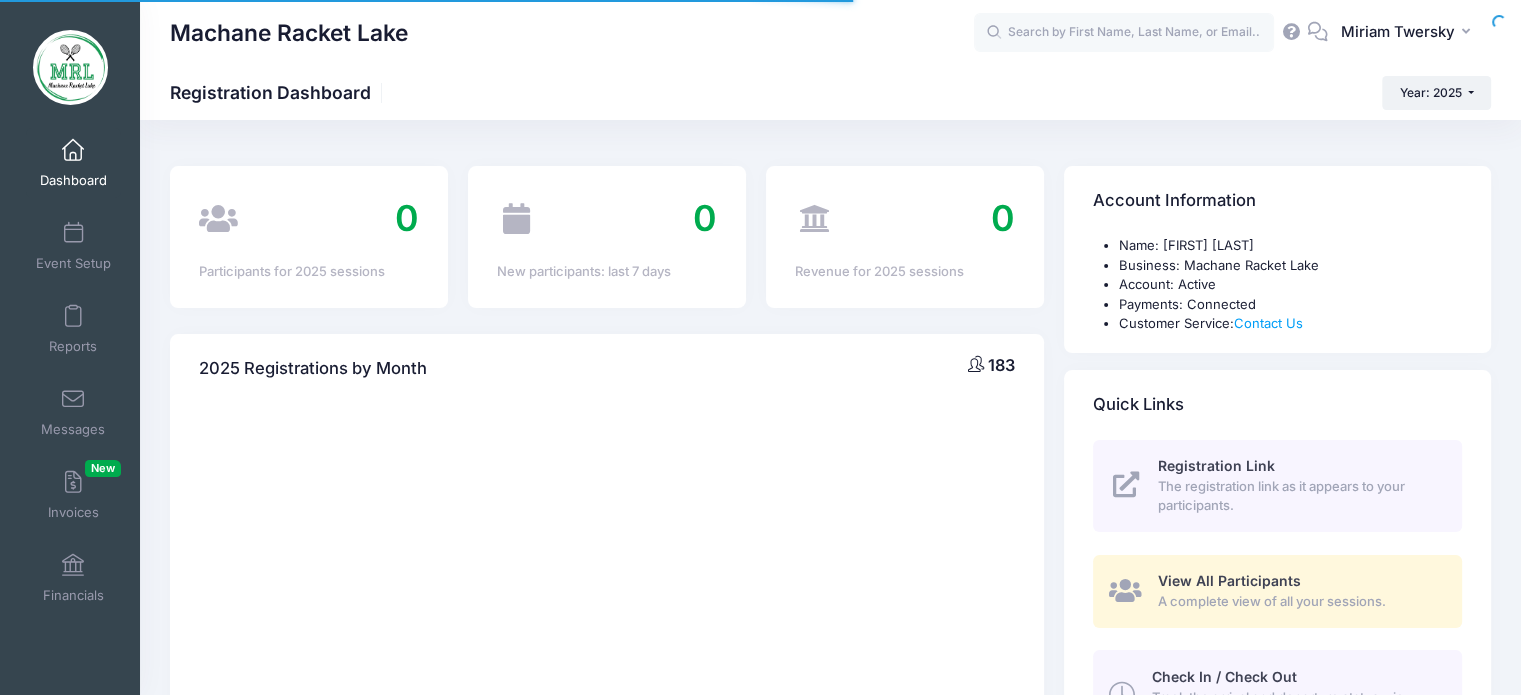 select 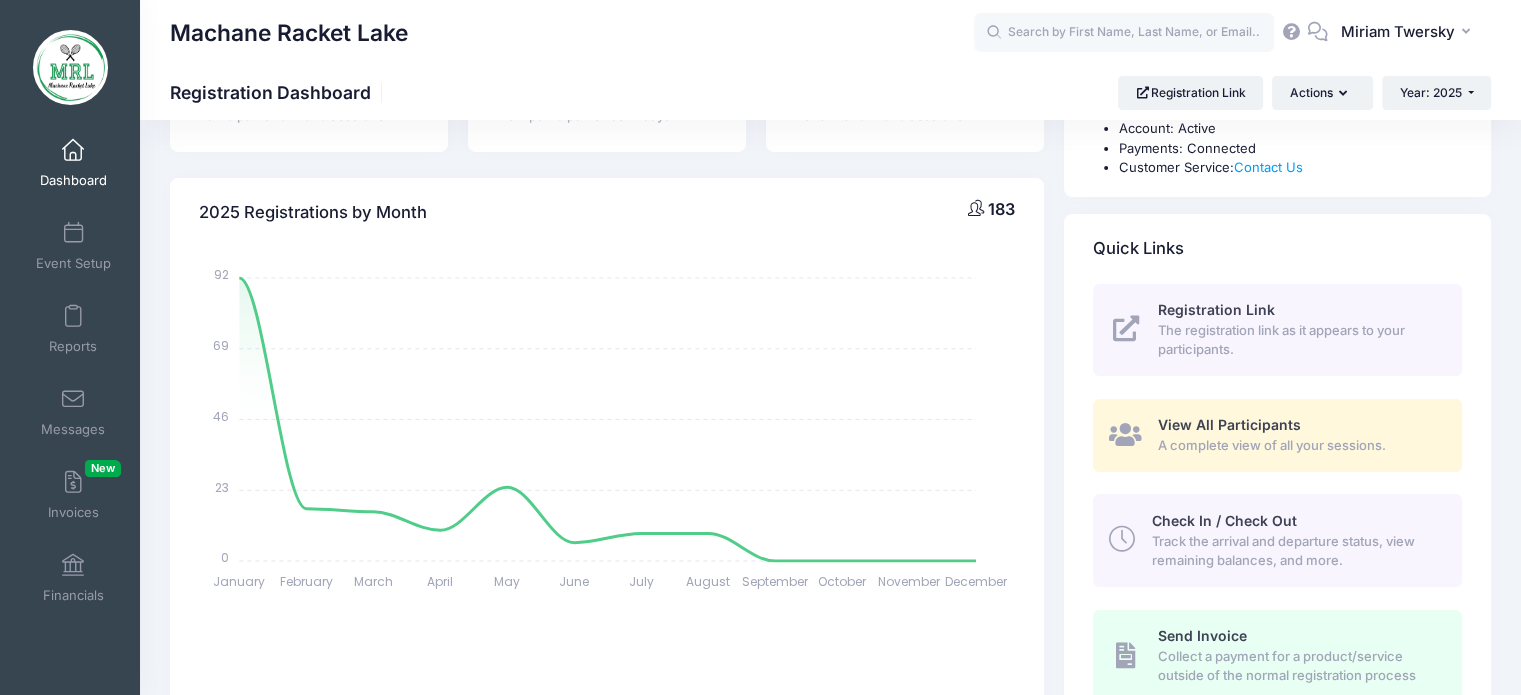scroll, scrollTop: 416, scrollLeft: 0, axis: vertical 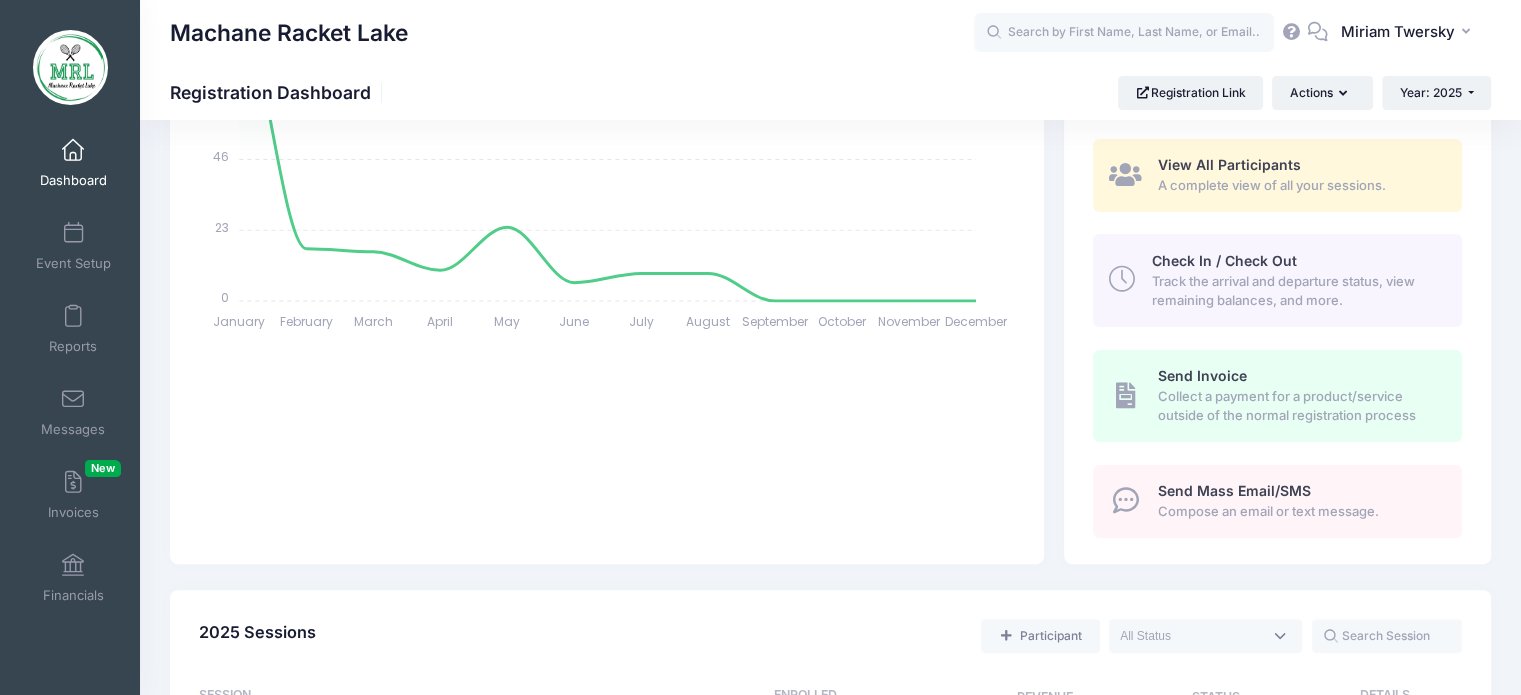 click on "Send Mass Email/SMS
Compose an email or text message." at bounding box center [1277, 501] 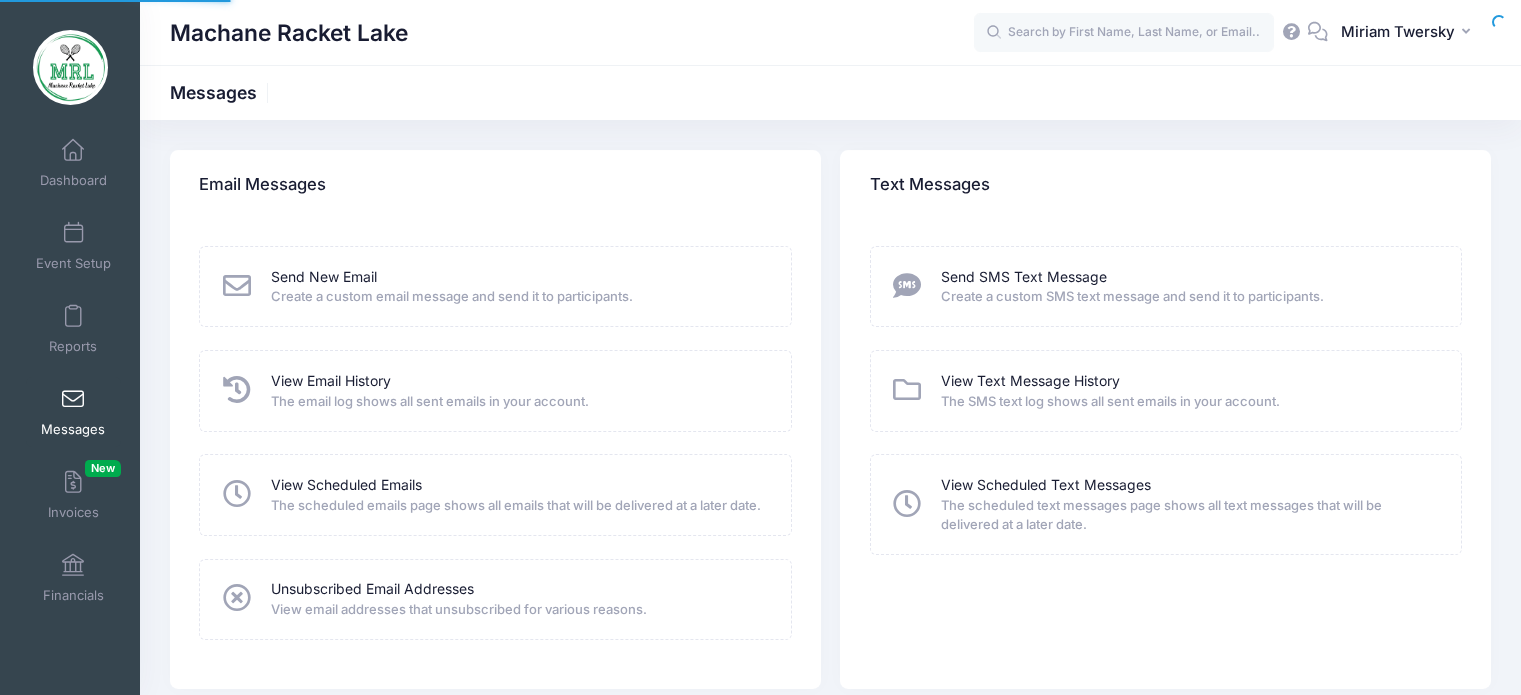 scroll, scrollTop: 0, scrollLeft: 0, axis: both 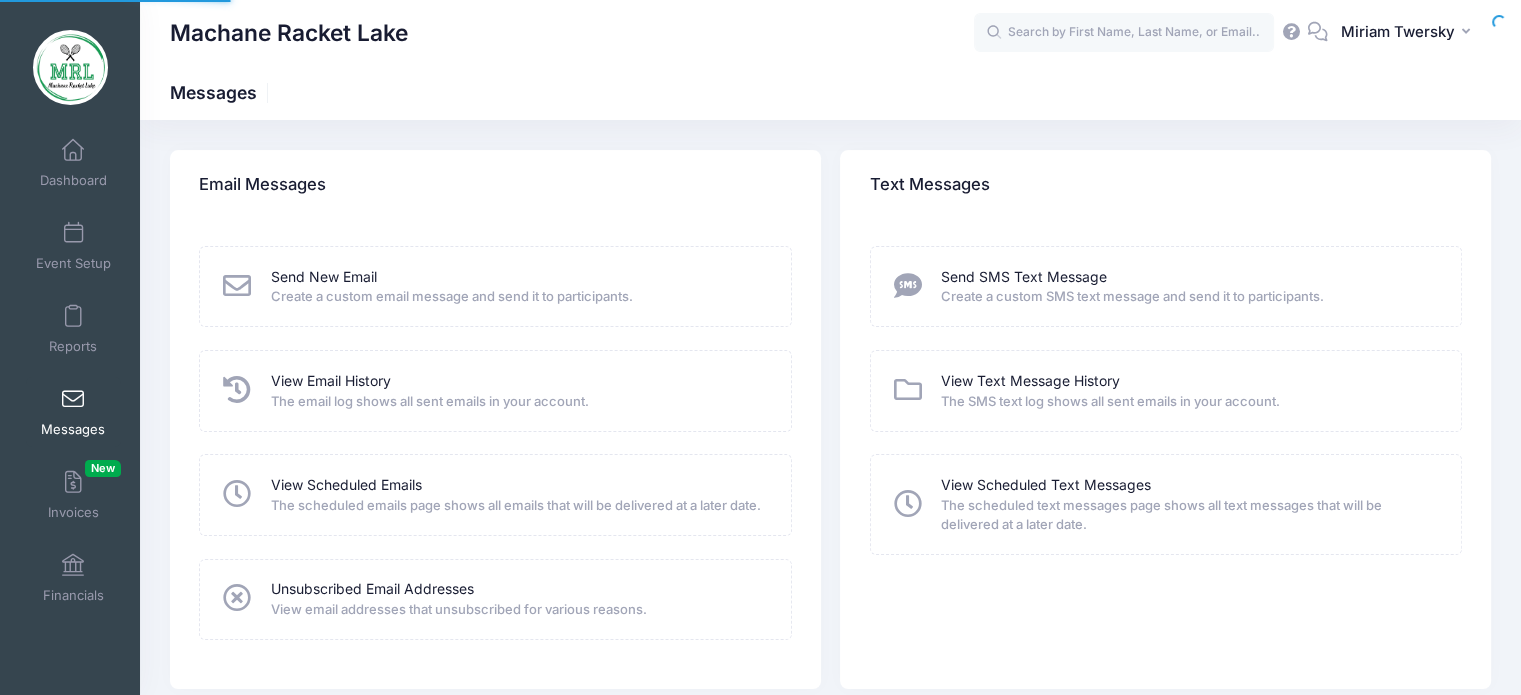 drag, startPoint x: 743, startPoint y: 363, endPoint x: 672, endPoint y: 394, distance: 77.47257 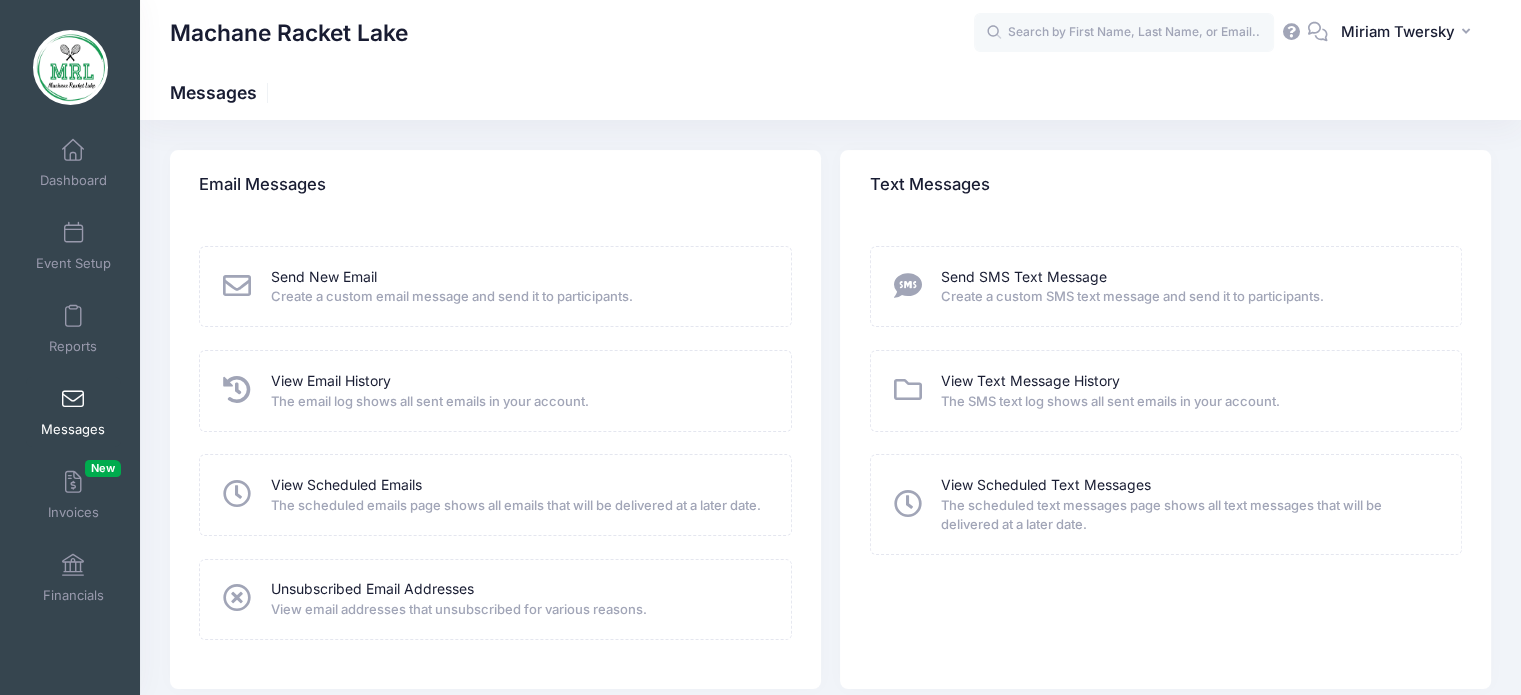drag, startPoint x: 672, startPoint y: 394, endPoint x: 388, endPoint y: 282, distance: 305.28674 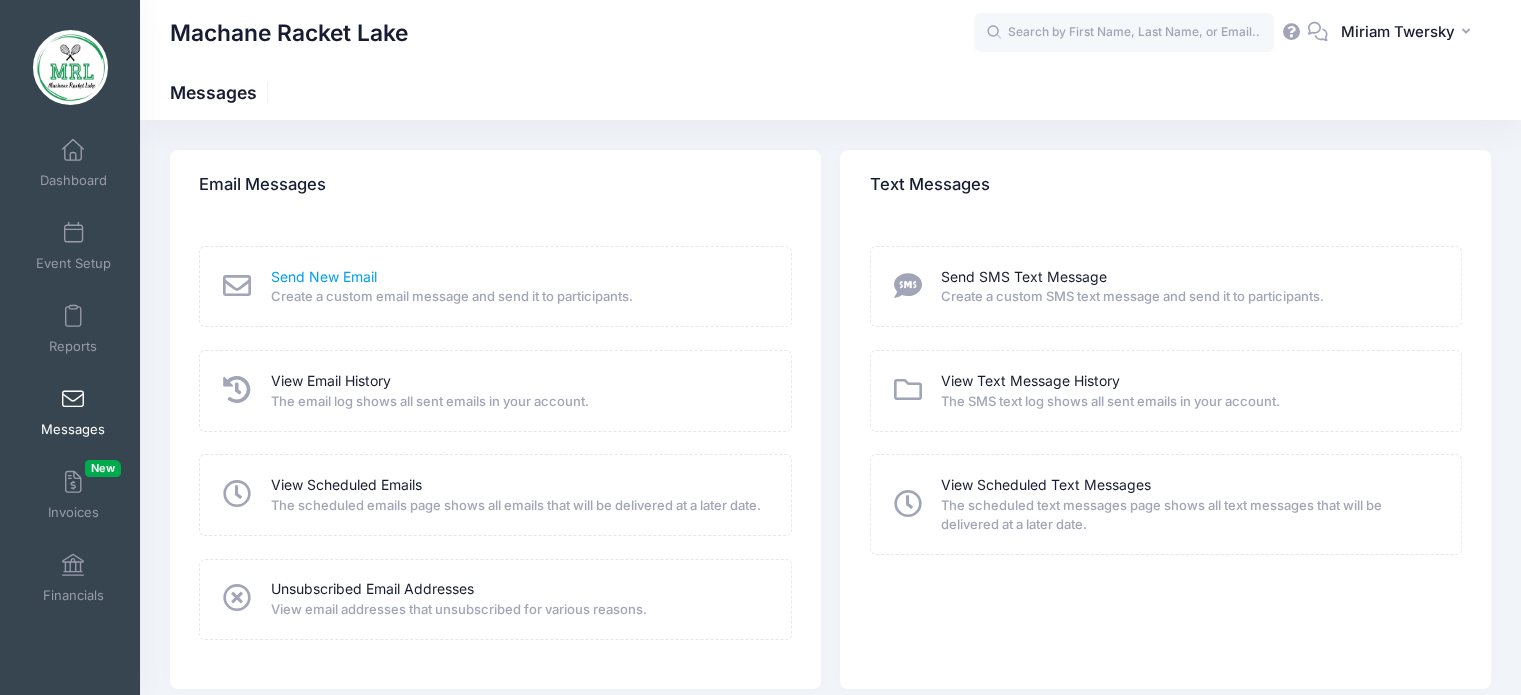 click on "Send New Email" at bounding box center (324, 277) 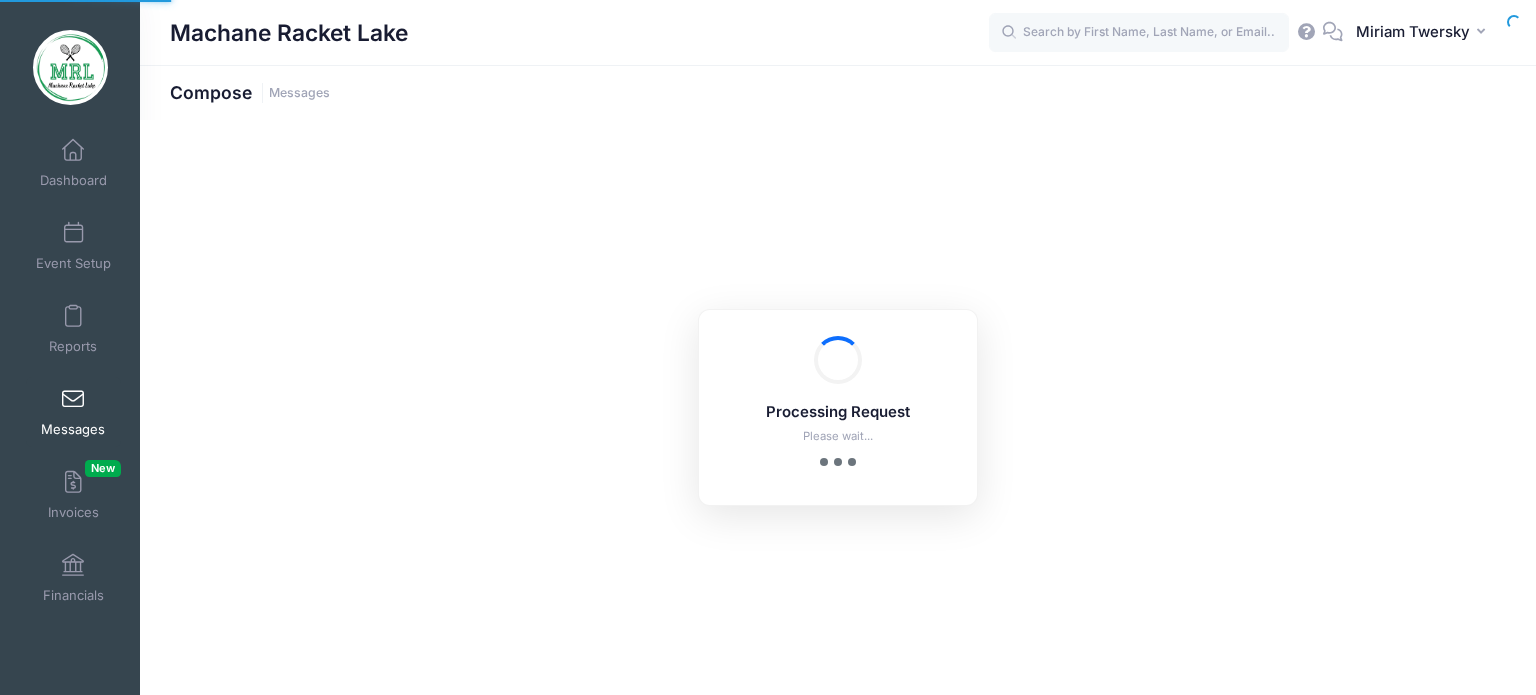 scroll, scrollTop: 0, scrollLeft: 0, axis: both 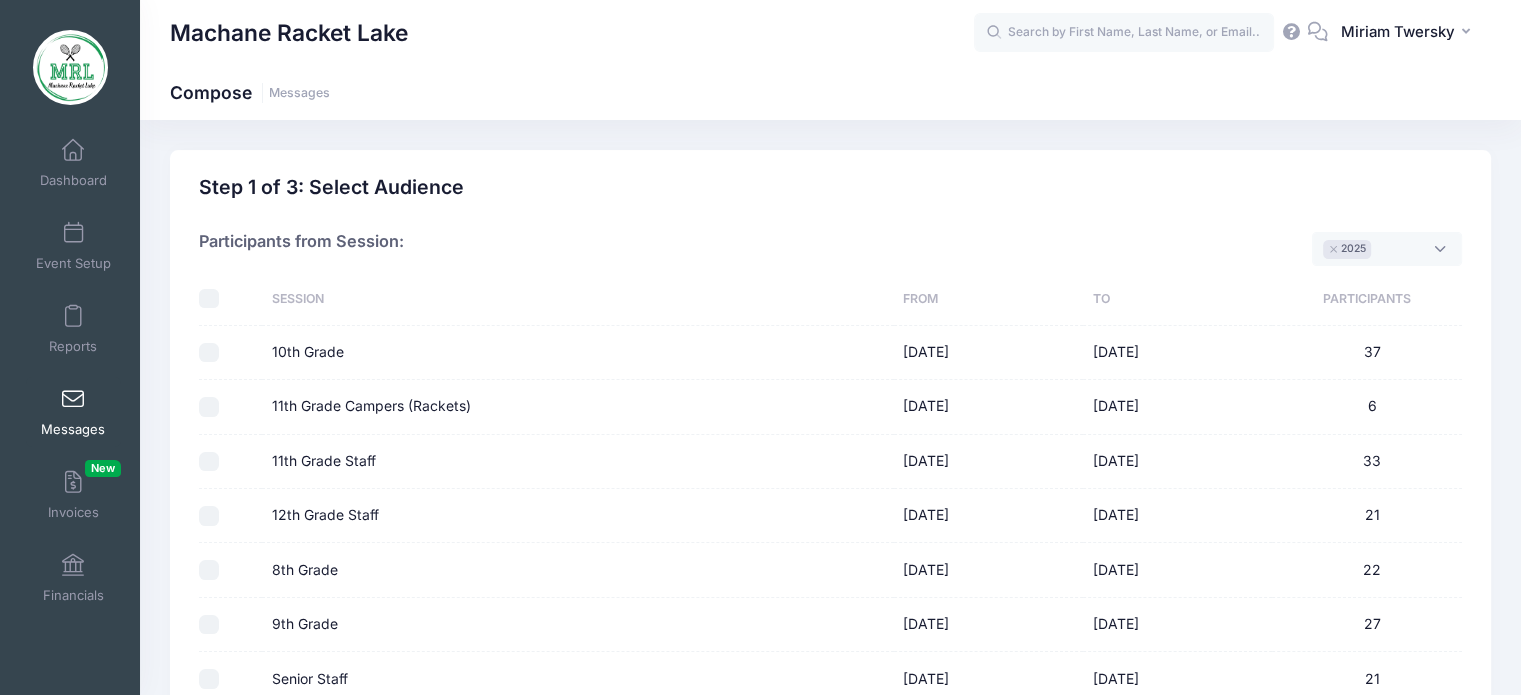 click at bounding box center (209, 299) 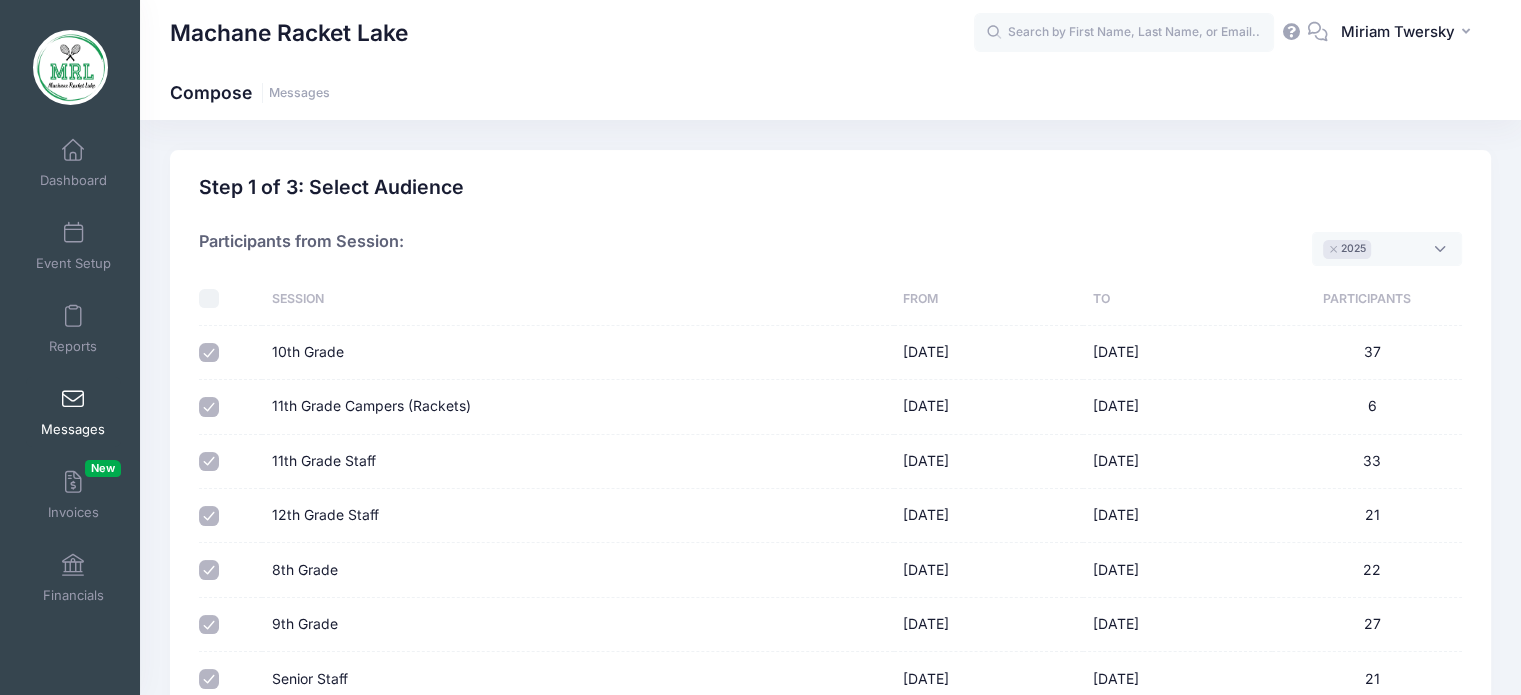 checkbox on "true" 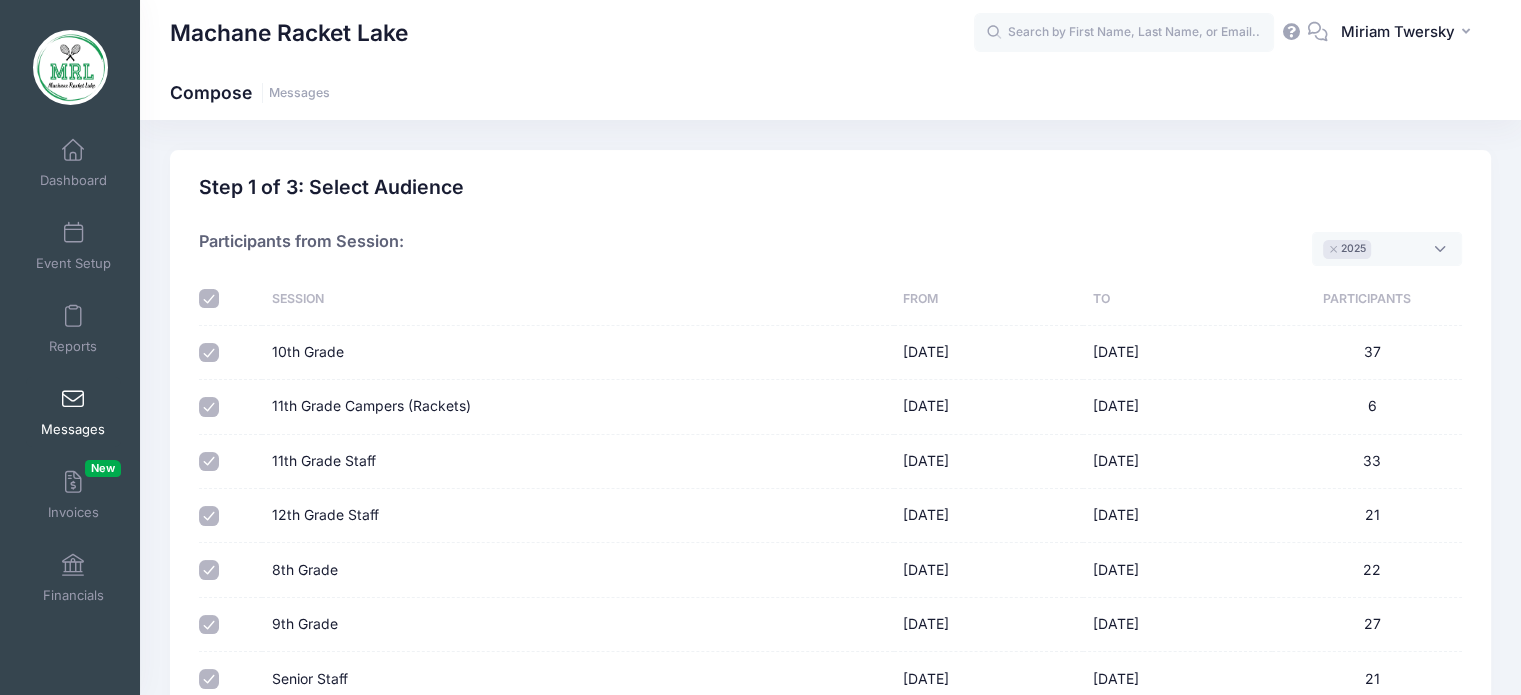 checkbox on "true" 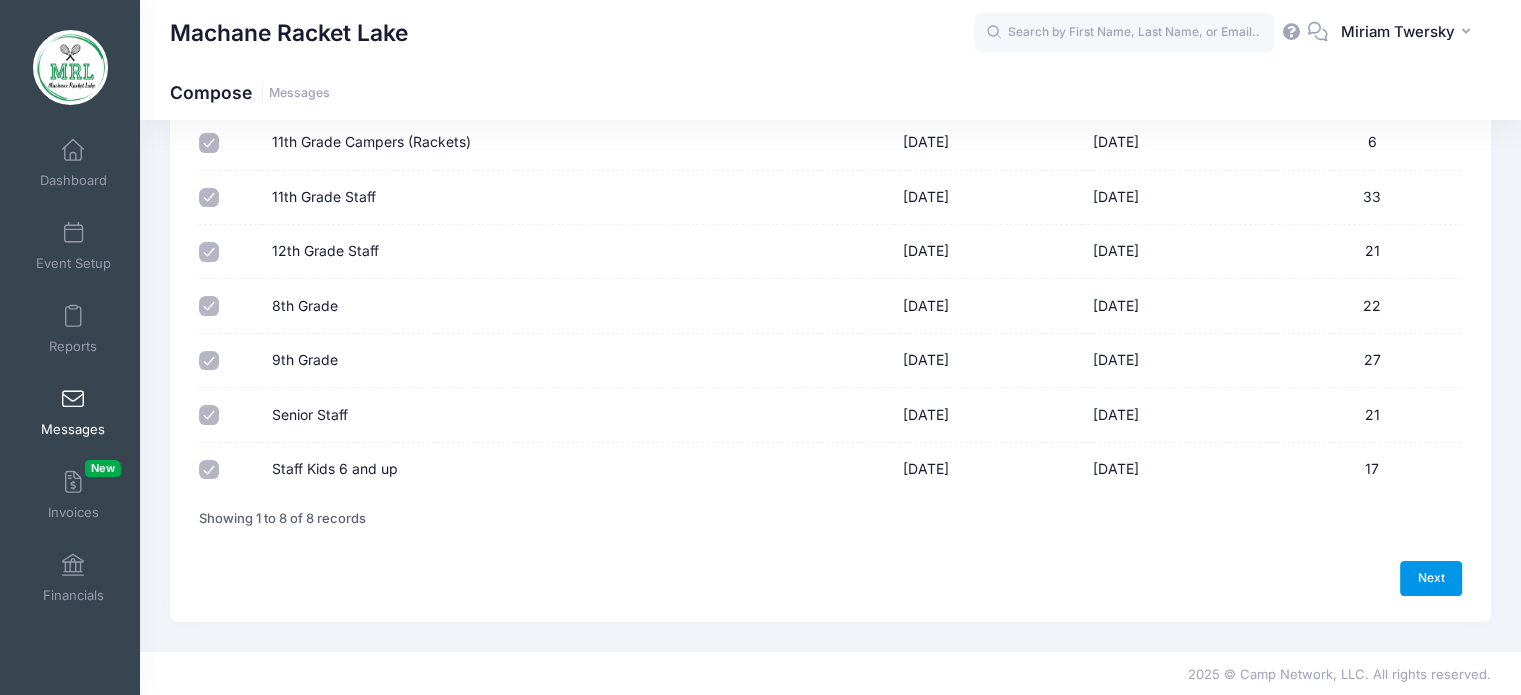 click on "Next" at bounding box center (1431, 578) 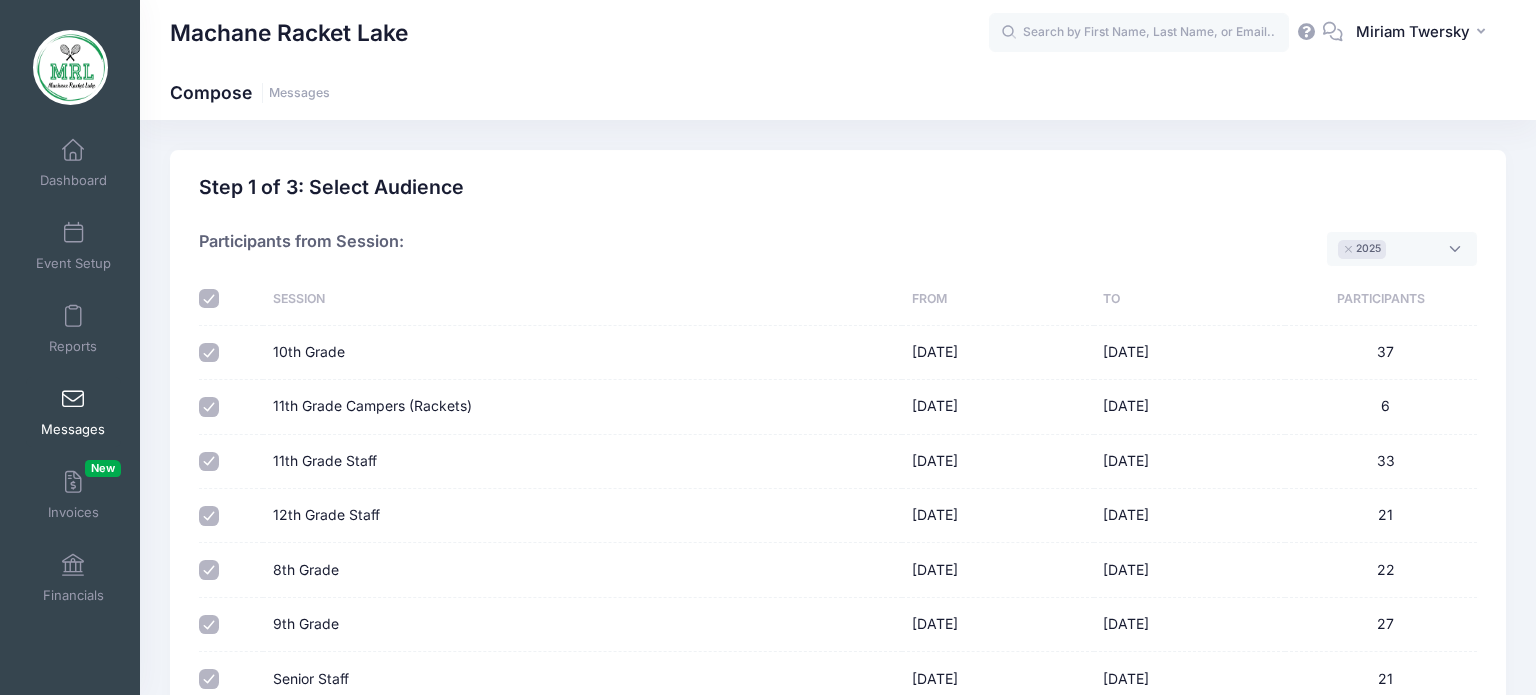 select on "50" 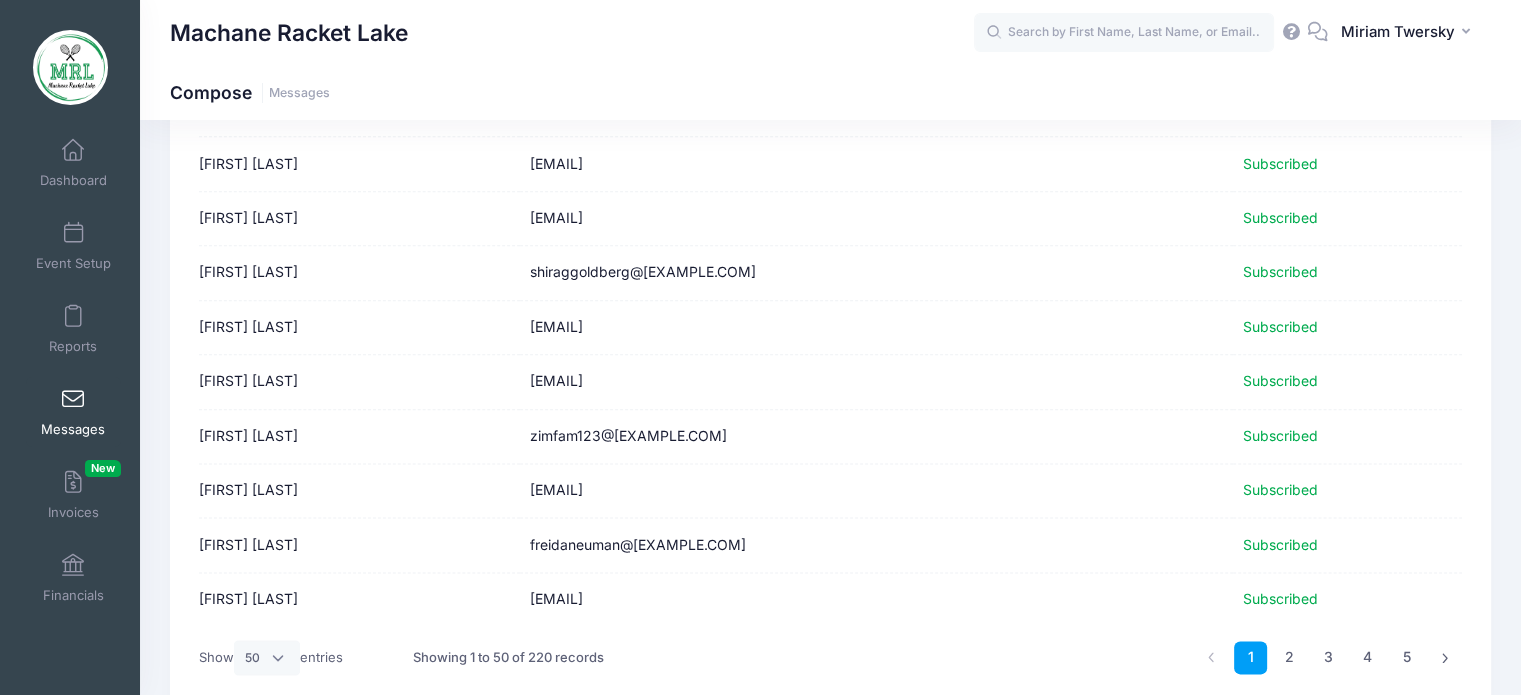 scroll, scrollTop: 2533, scrollLeft: 0, axis: vertical 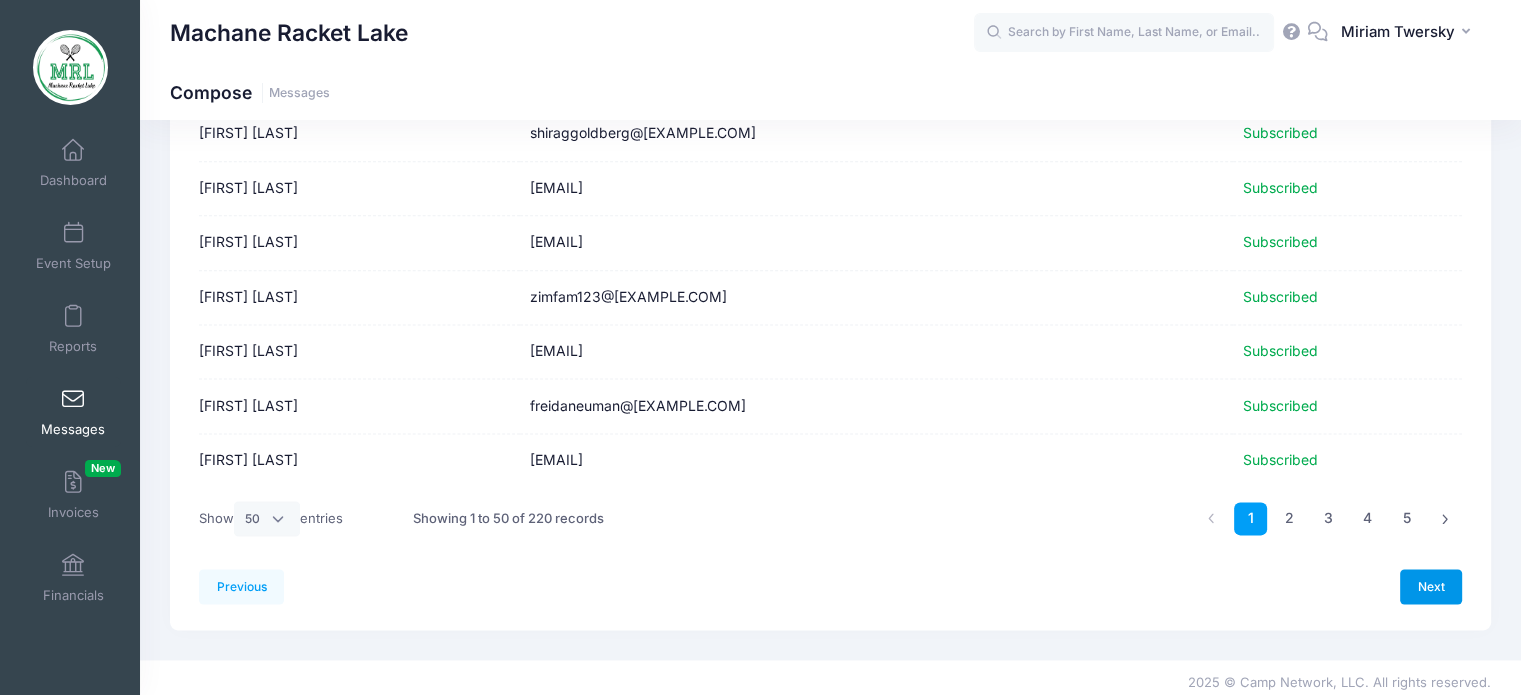 click on "Next" at bounding box center (1431, 586) 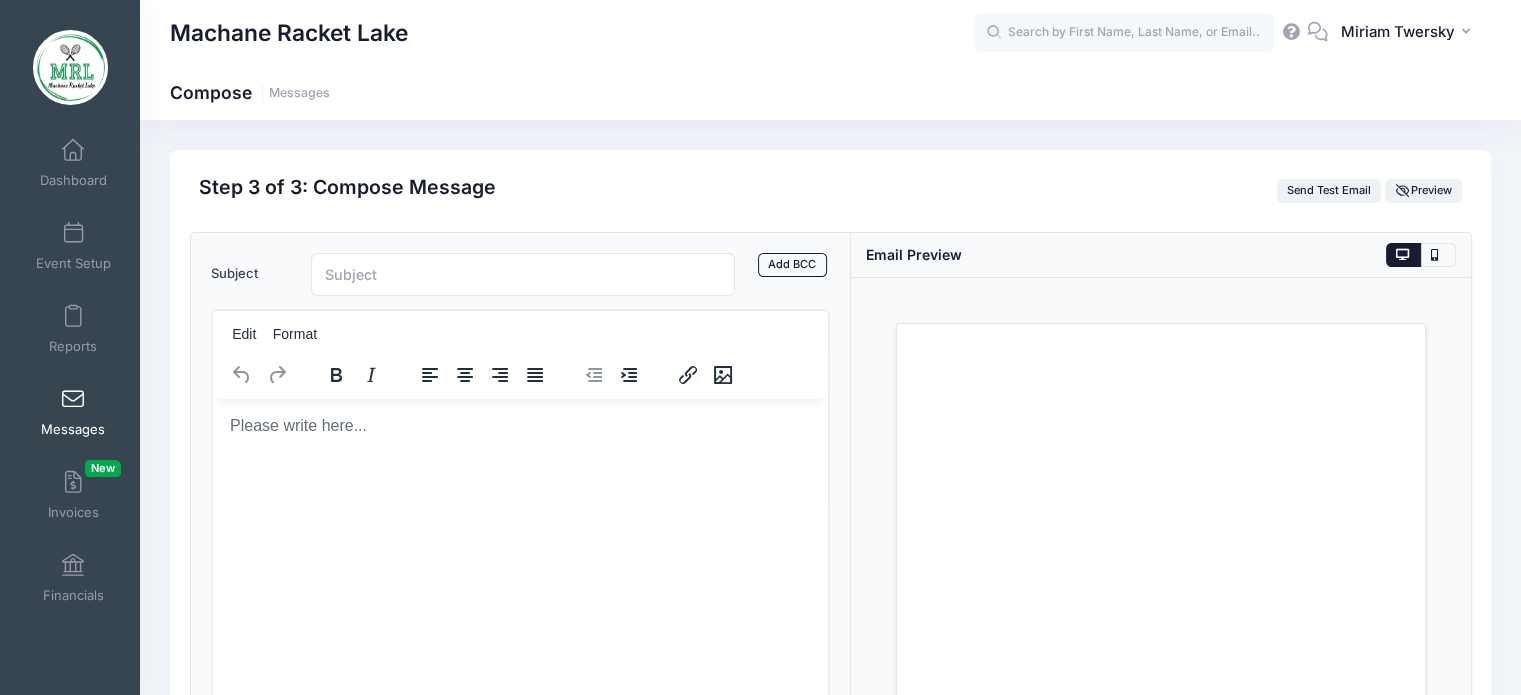 scroll, scrollTop: 0, scrollLeft: 0, axis: both 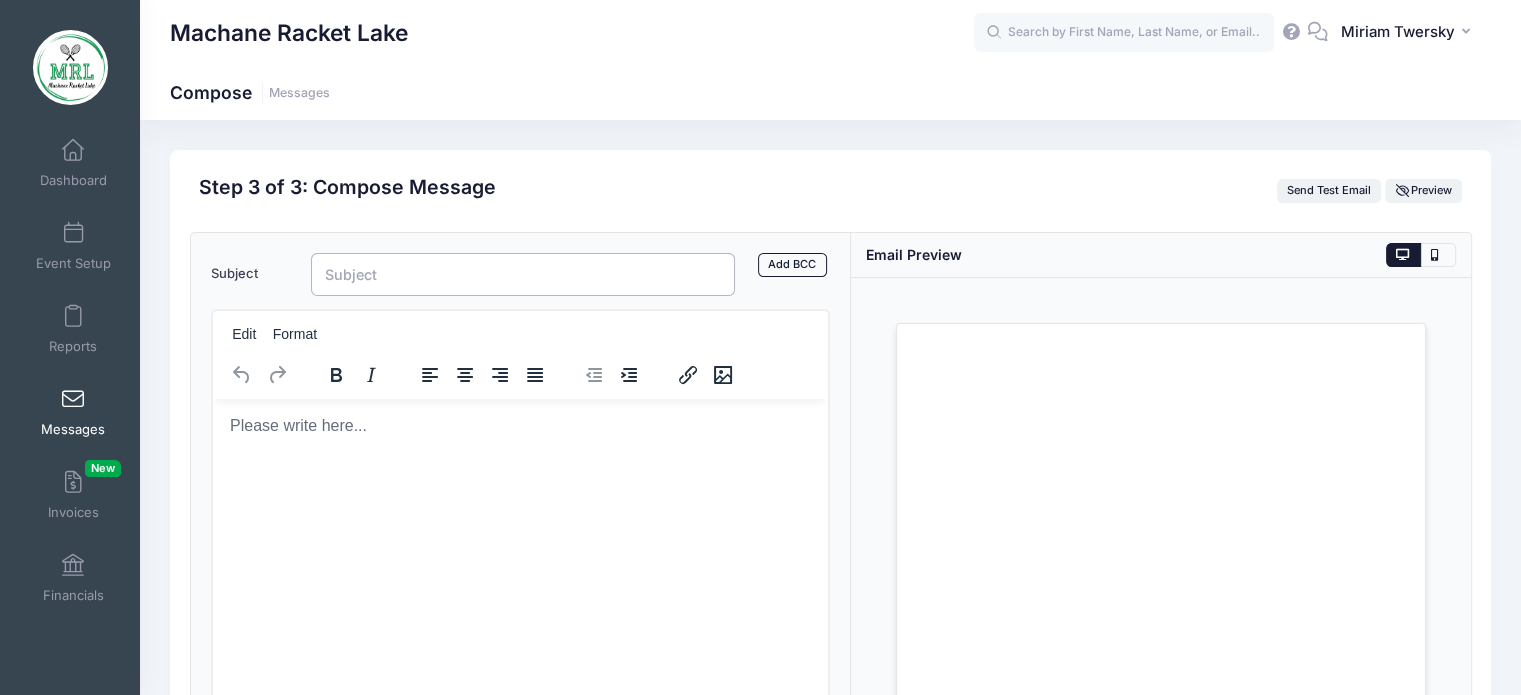 click on "Subject" at bounding box center [523, 274] 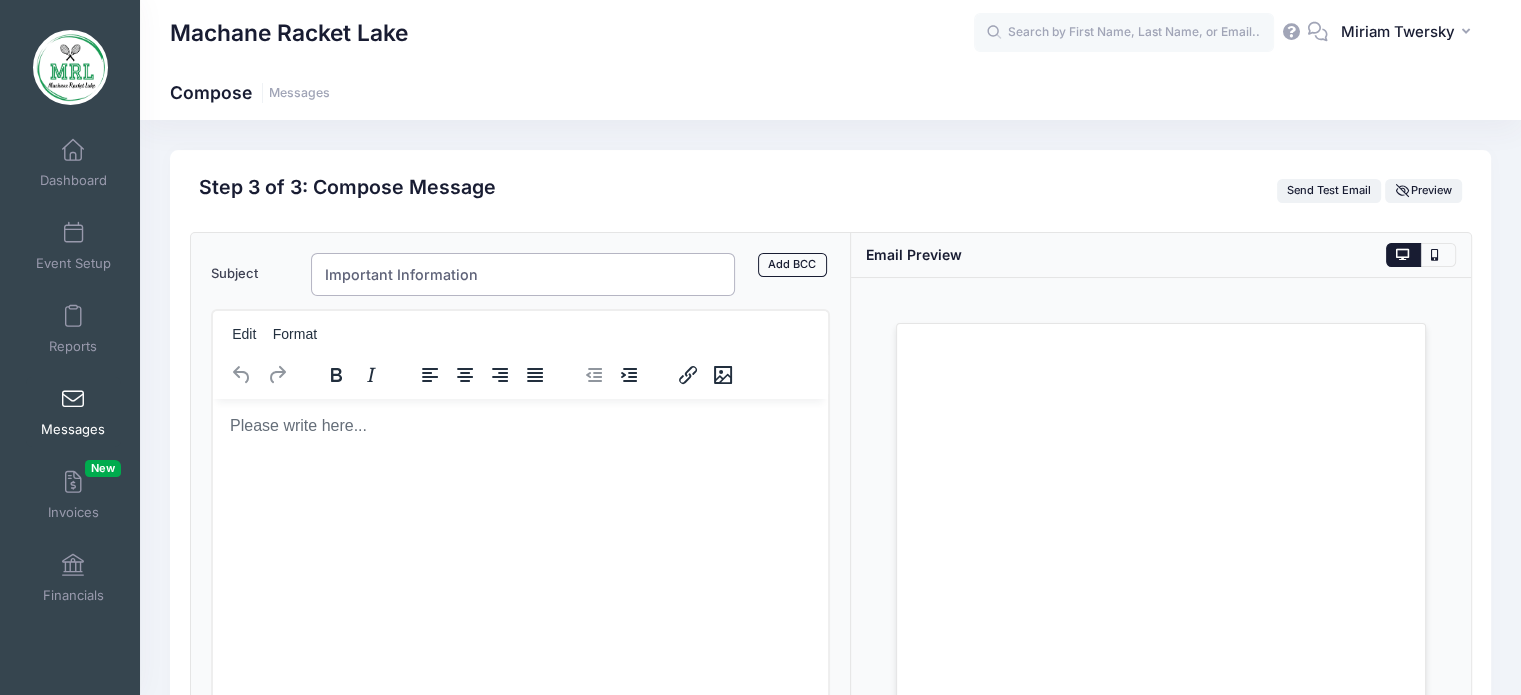 type on "Important Information" 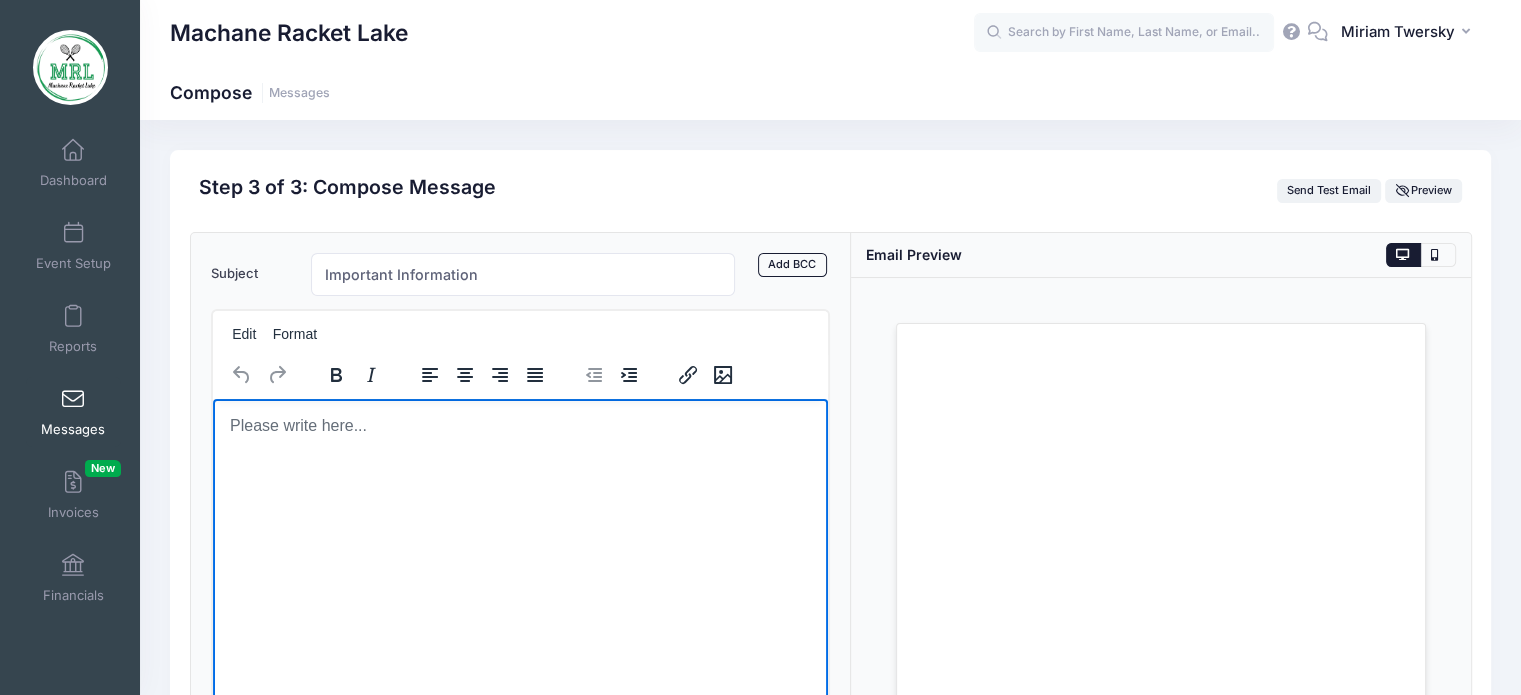 paste 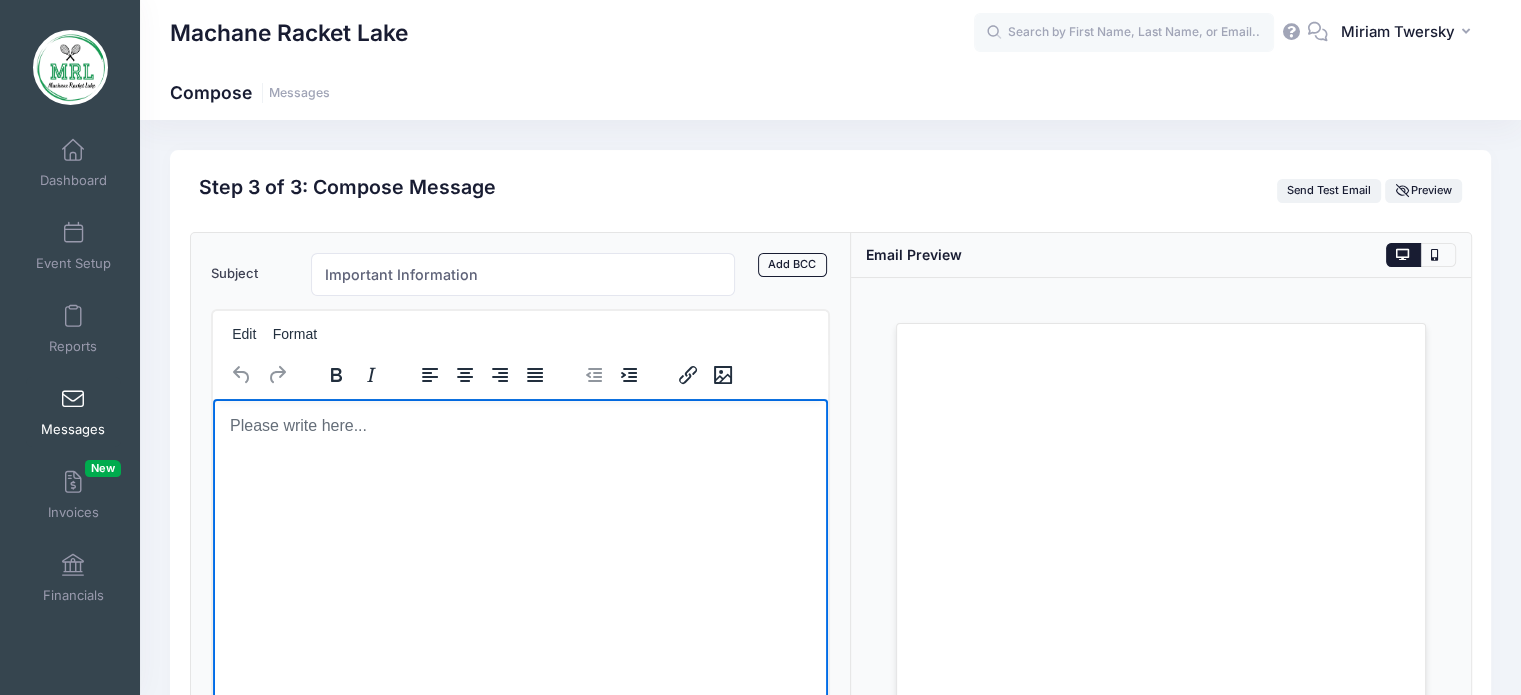 type 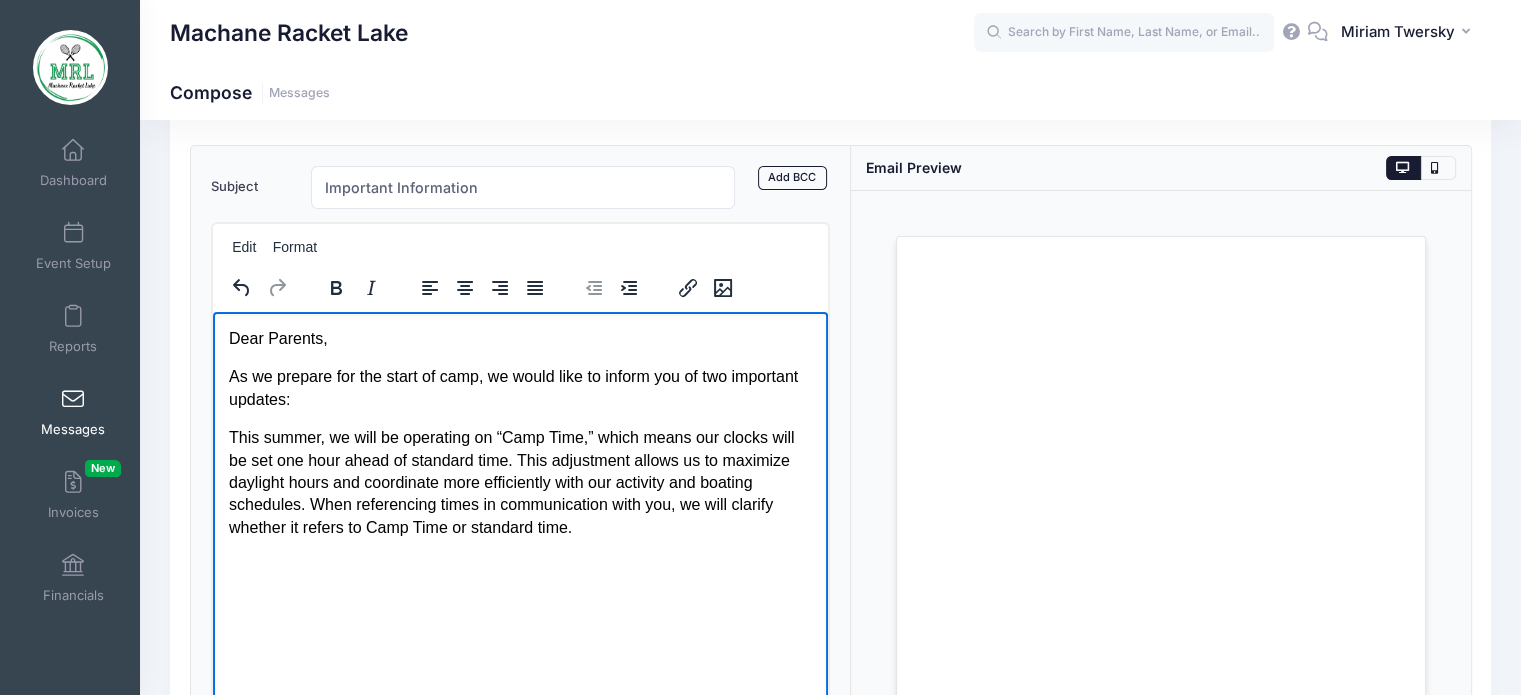 scroll, scrollTop: 90, scrollLeft: 0, axis: vertical 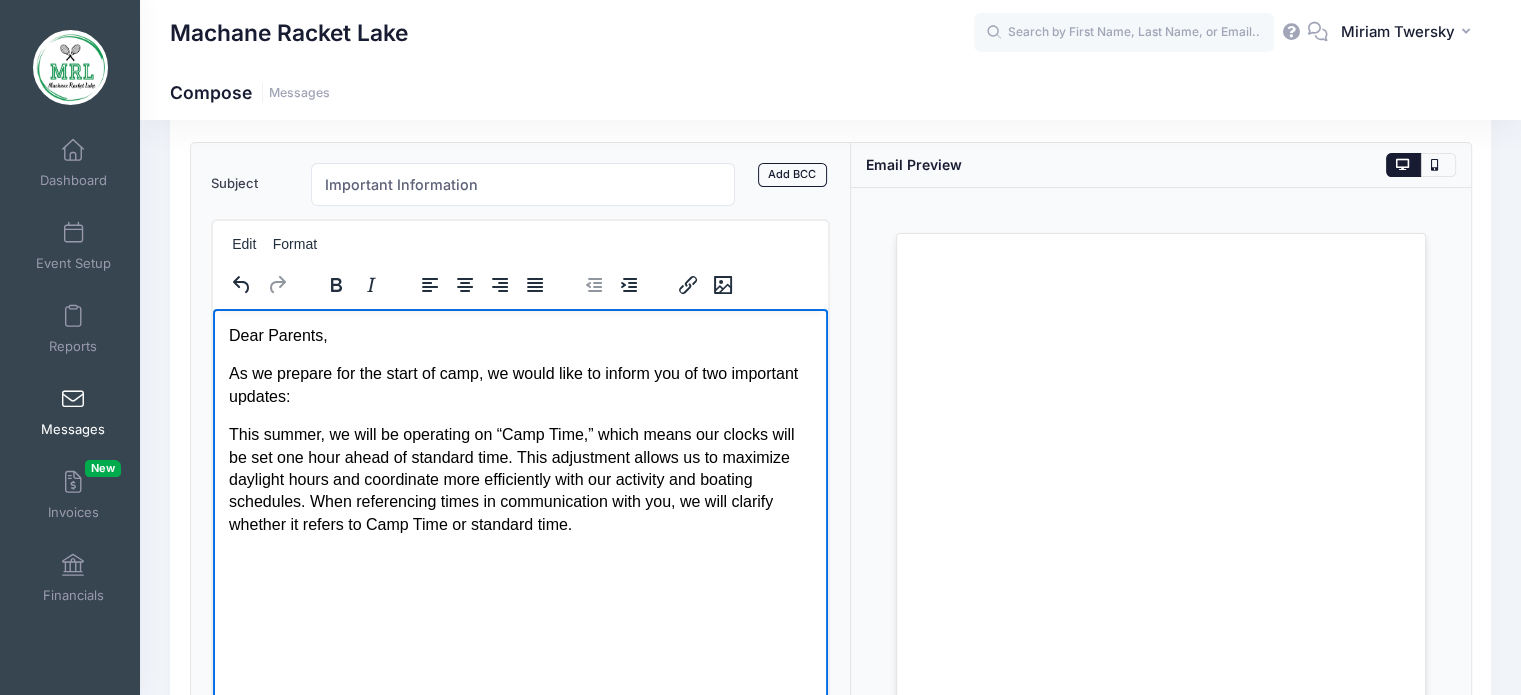 click on "As we prepare for the start of camp, we would like to inform you of two important updates:" at bounding box center (520, 384) 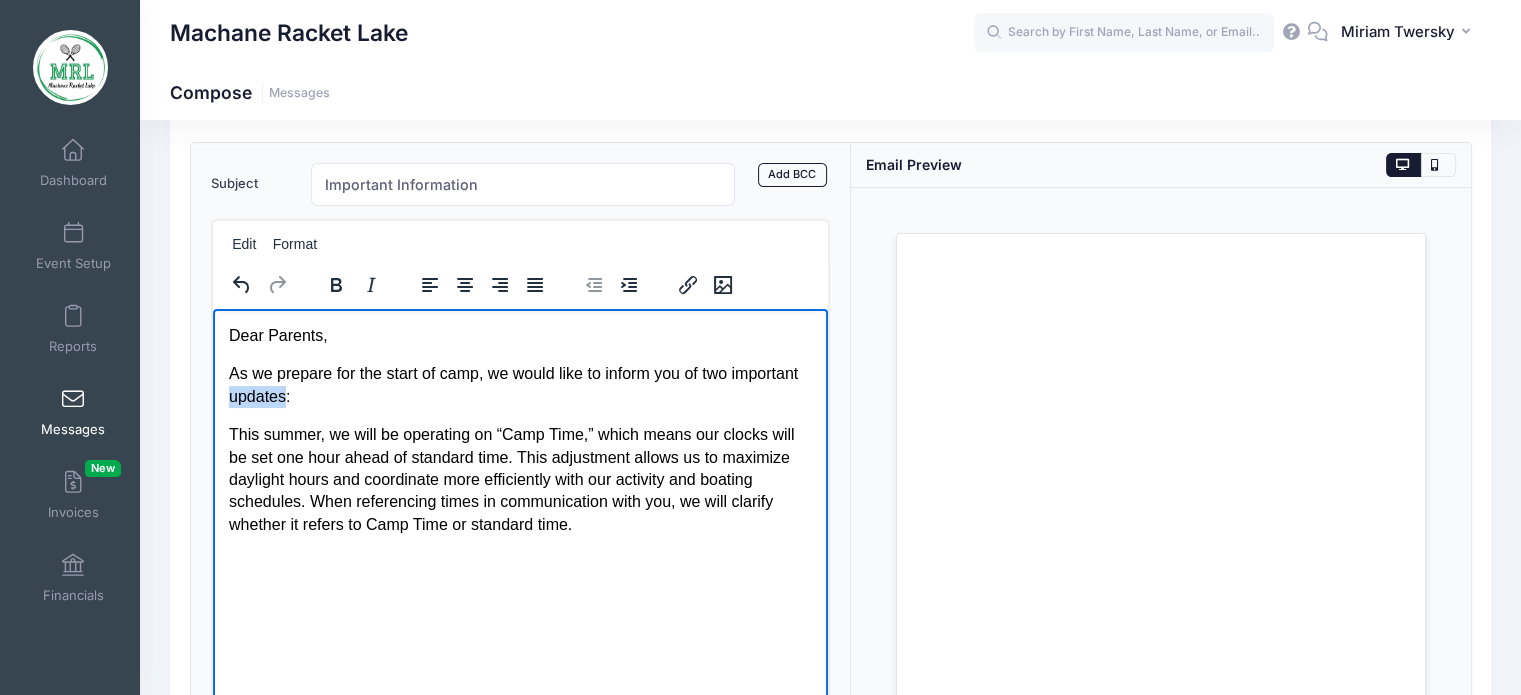click on "As we prepare for the start of camp, we would like to inform you of two important updates:" at bounding box center (520, 384) 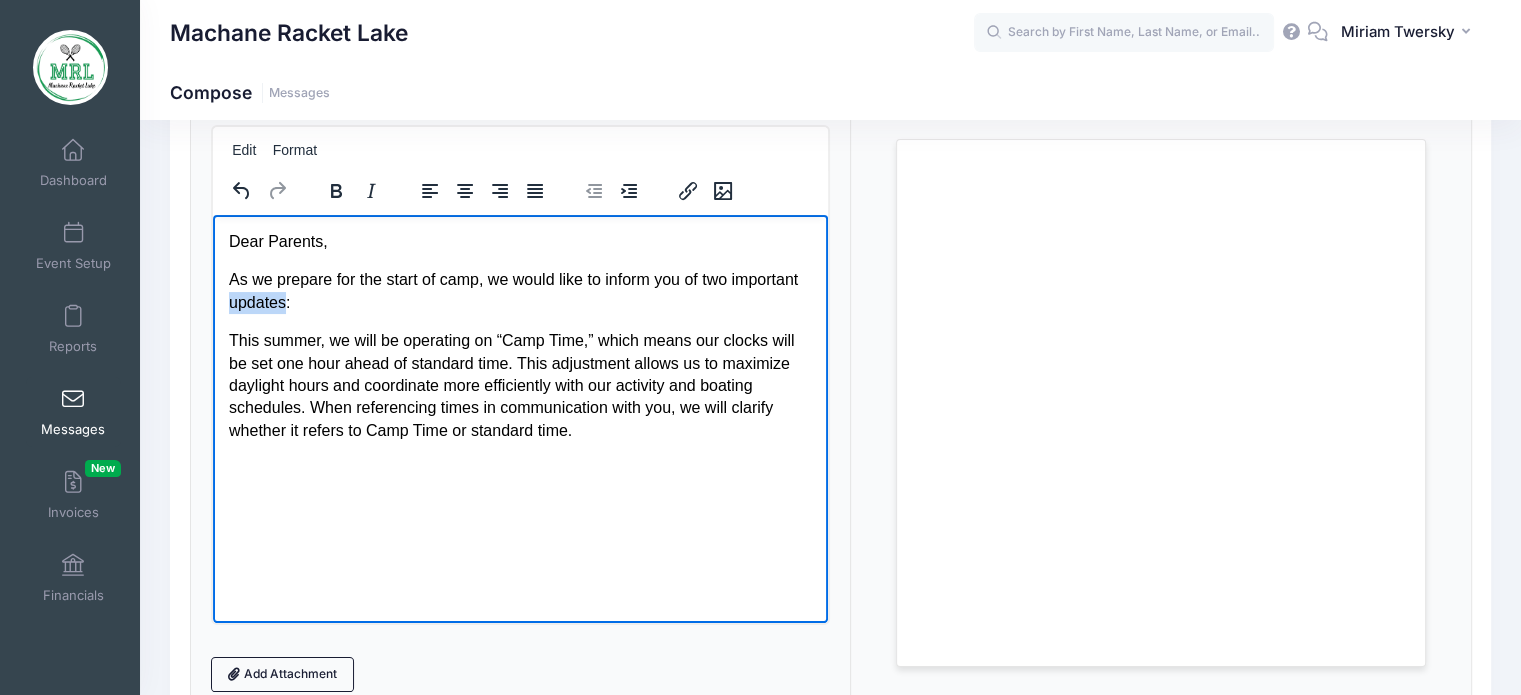 scroll, scrollTop: 194, scrollLeft: 0, axis: vertical 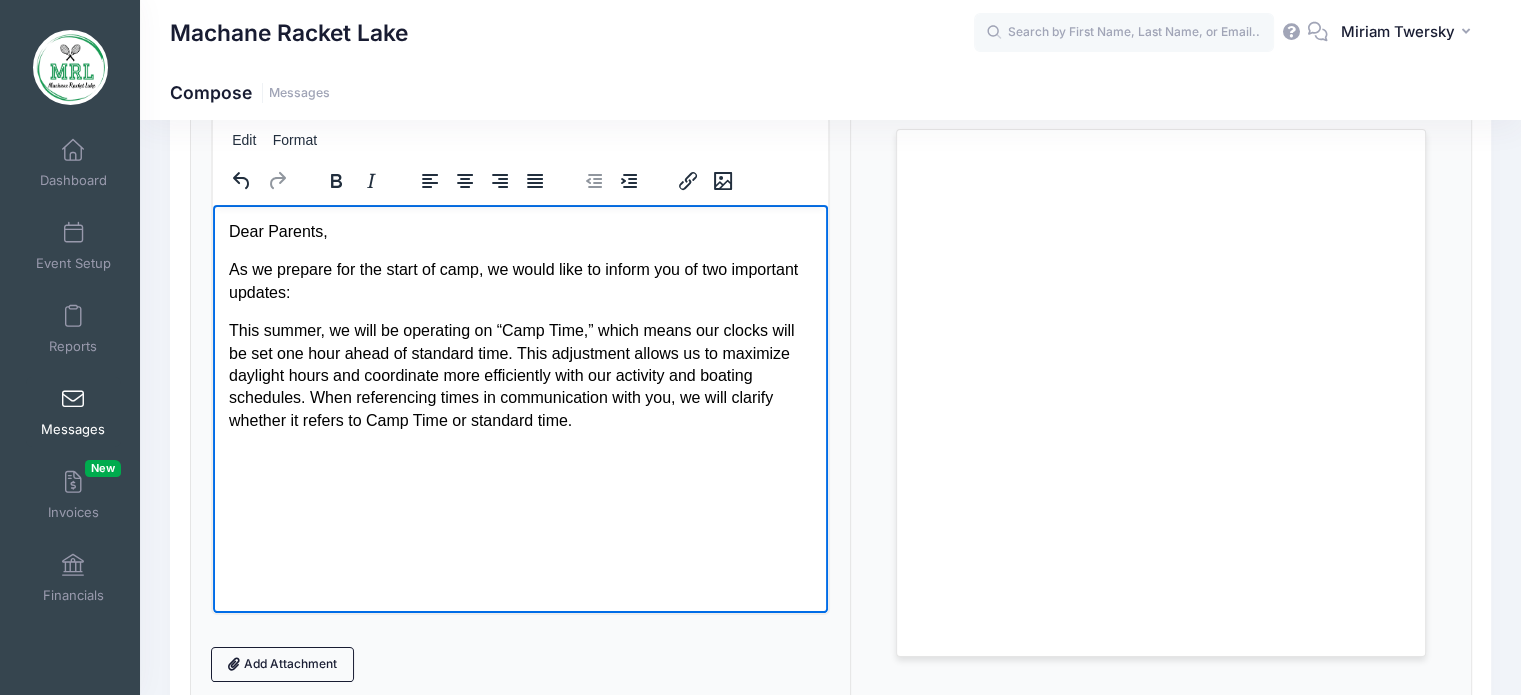 click on "As we prepare for the start of camp, we would like to inform you of two important updates:" at bounding box center [520, 280] 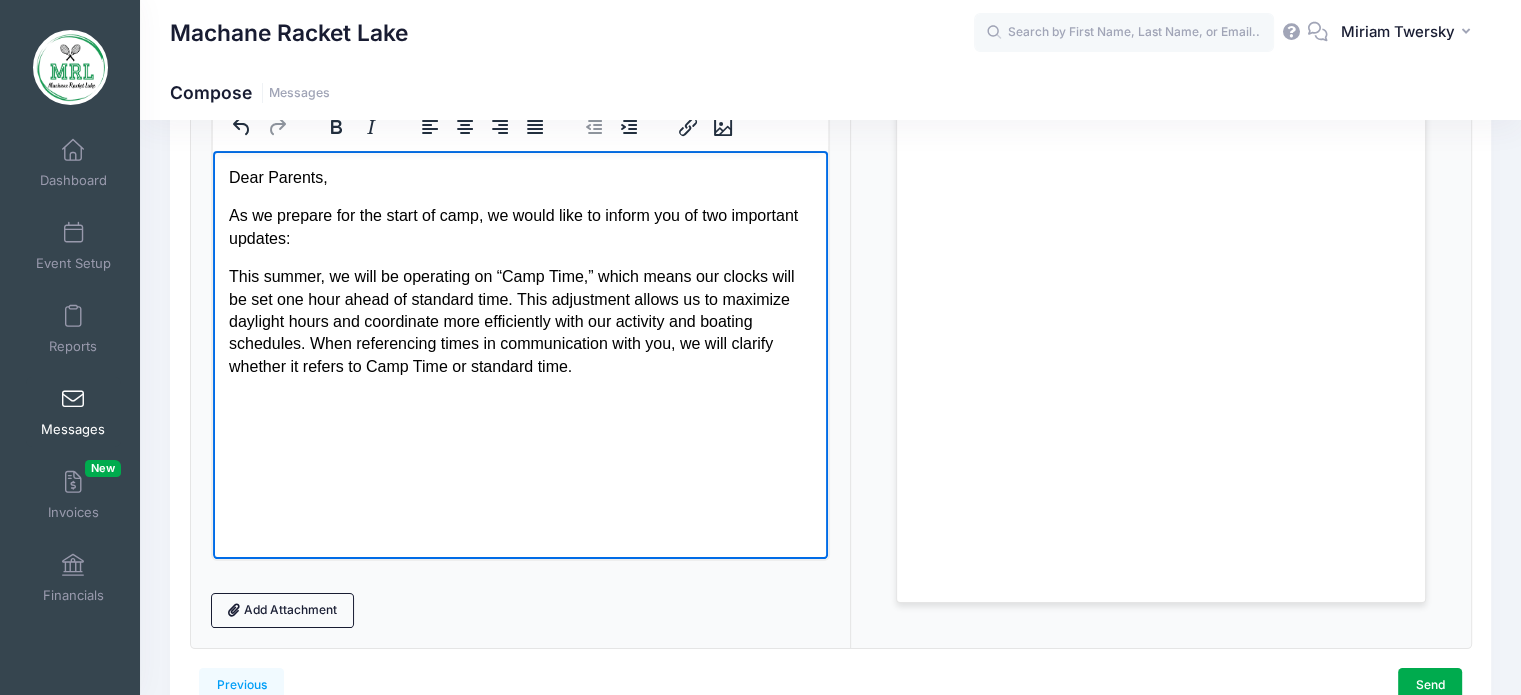 scroll, scrollTop: 252, scrollLeft: 0, axis: vertical 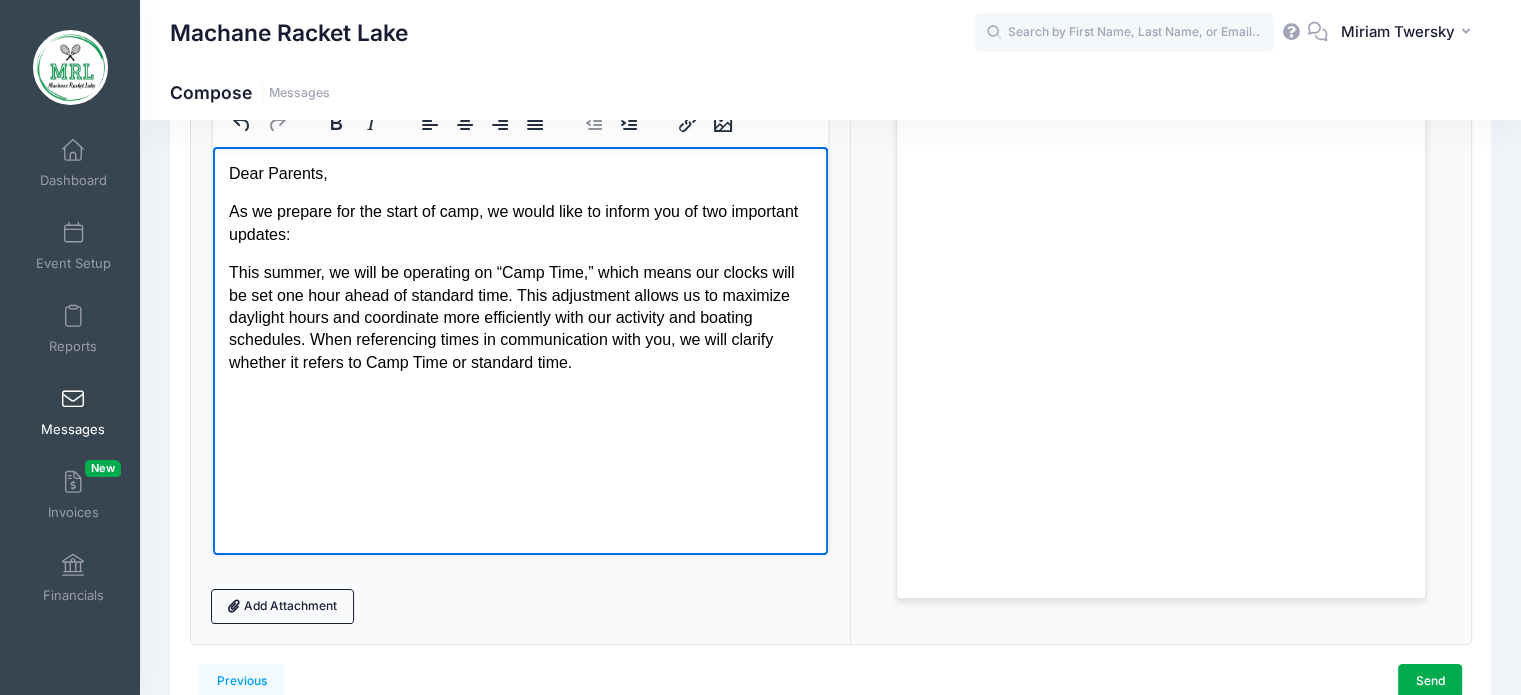 click on "This summer, we will be operating on “Camp Time,” which means our clocks will be set one hour ahead of standard time. This adjustment allows us to maximize daylight hours and coordinate more efficiently with our activity and boating schedules. When referencing times in communication with you, we will clarify whether it refers to Camp Time or standard time." at bounding box center (520, 317) 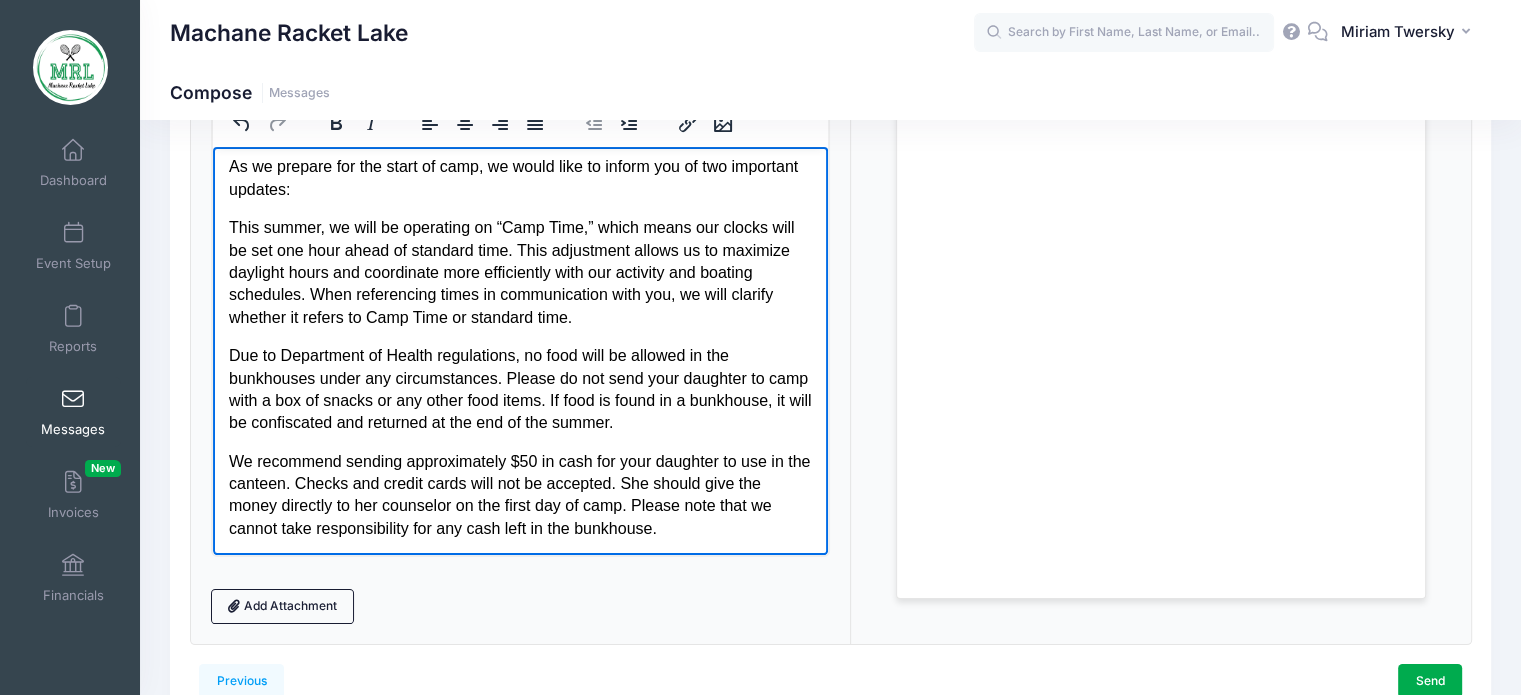 click on "Due to Department of Health regulations, no food will be allowed in the bunkhouses under any circumstances. Please do not send your daughter to camp with a box of snacks or any other food items. If food is found in a bunkhouse, it will be confiscated and returned at the end of the summer." at bounding box center [520, 389] 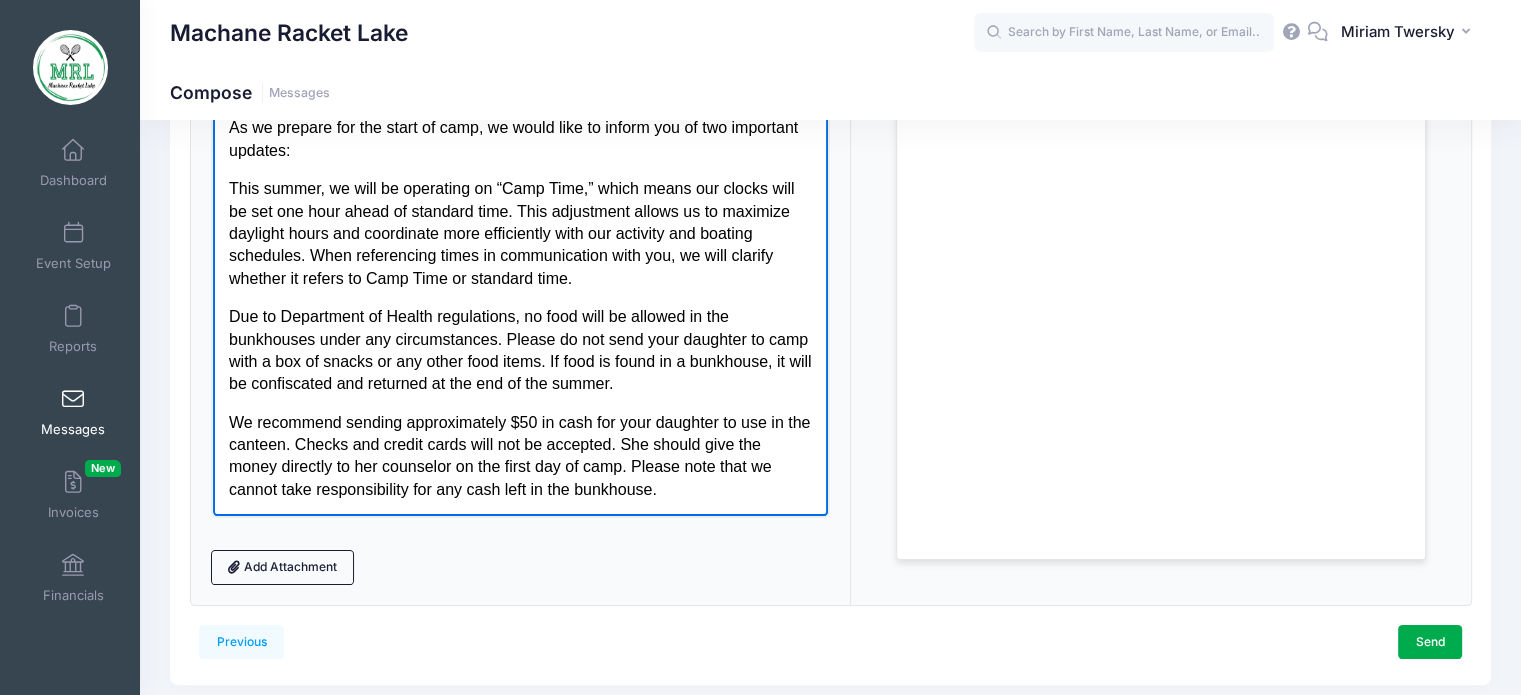 click on "Due to Department of Health regulations, no food will be allowed in the bunkhouses under any circumstances. Please do not send your daughter to camp with a box of snacks or any other food items. If food is found in a bunkhouse, it will be confiscated and returned at the end of the summer." at bounding box center [520, 350] 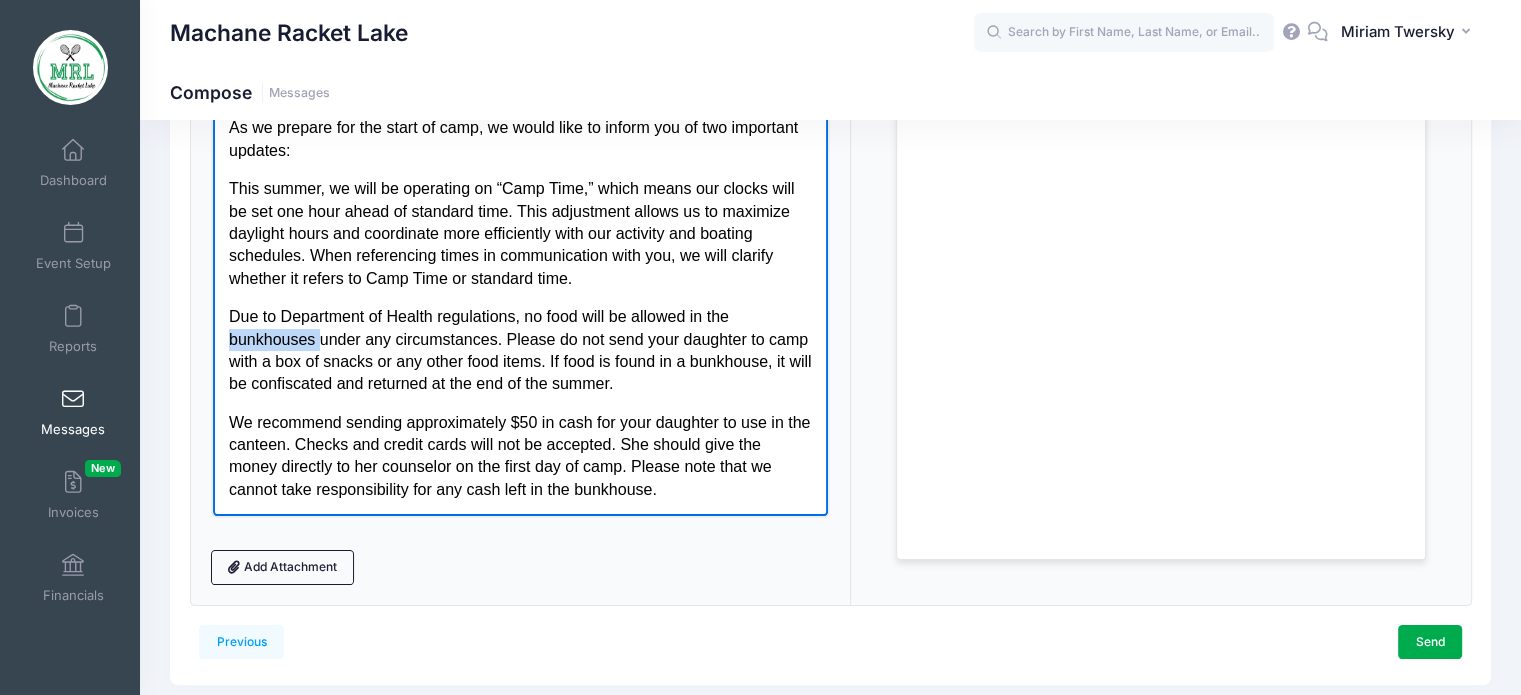 click on "Due to Department of Health regulations, no food will be allowed in the bunkhouses under any circumstances. Please do not send your daughter to camp with a box of snacks or any other food items. If food is found in a bunkhouse, it will be confiscated and returned at the end of the summer." at bounding box center (520, 350) 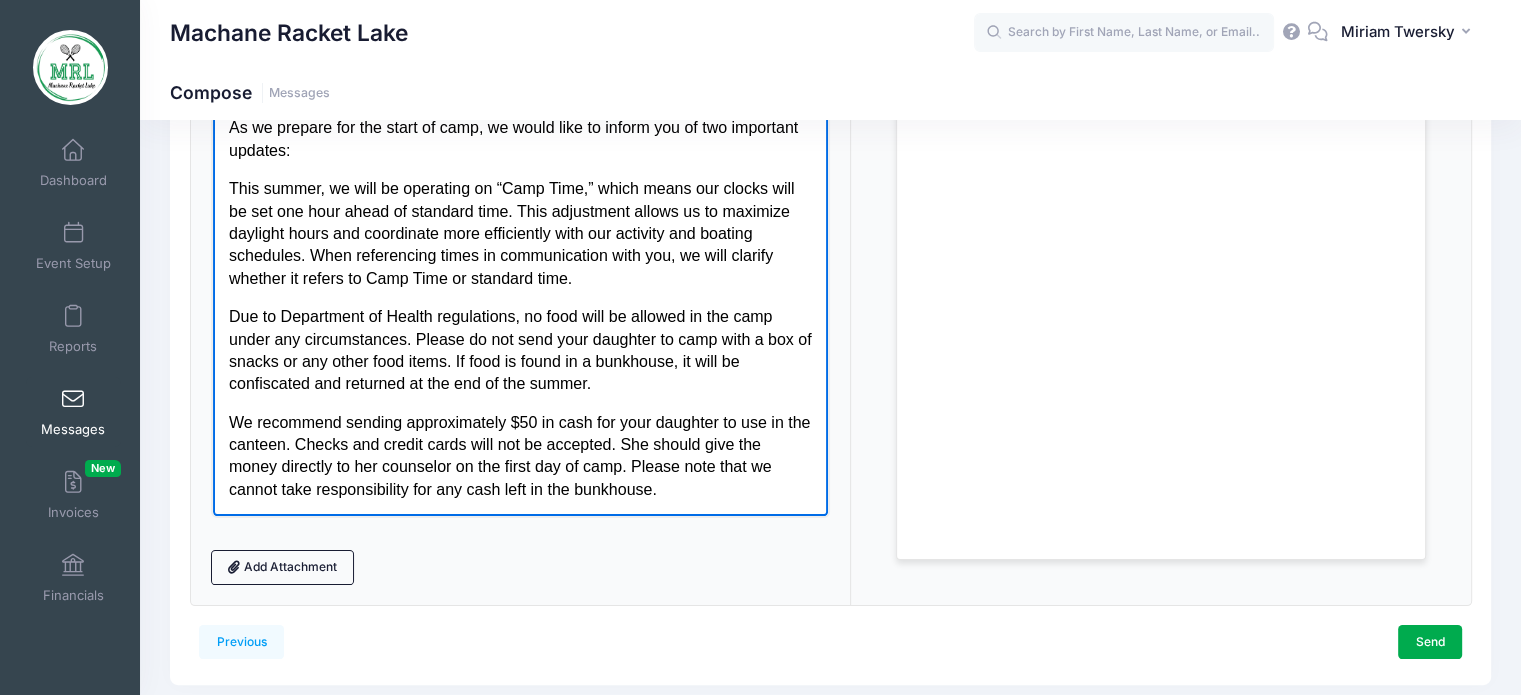 click on "Due to Department of Health regulations, no food will be allowed in the camp under any circumstances. Please do not send your daughter to camp with a box of snacks or any other food items. If food is found in a bunkhouse, it will be confiscated and returned at the end of the summer." at bounding box center (520, 350) 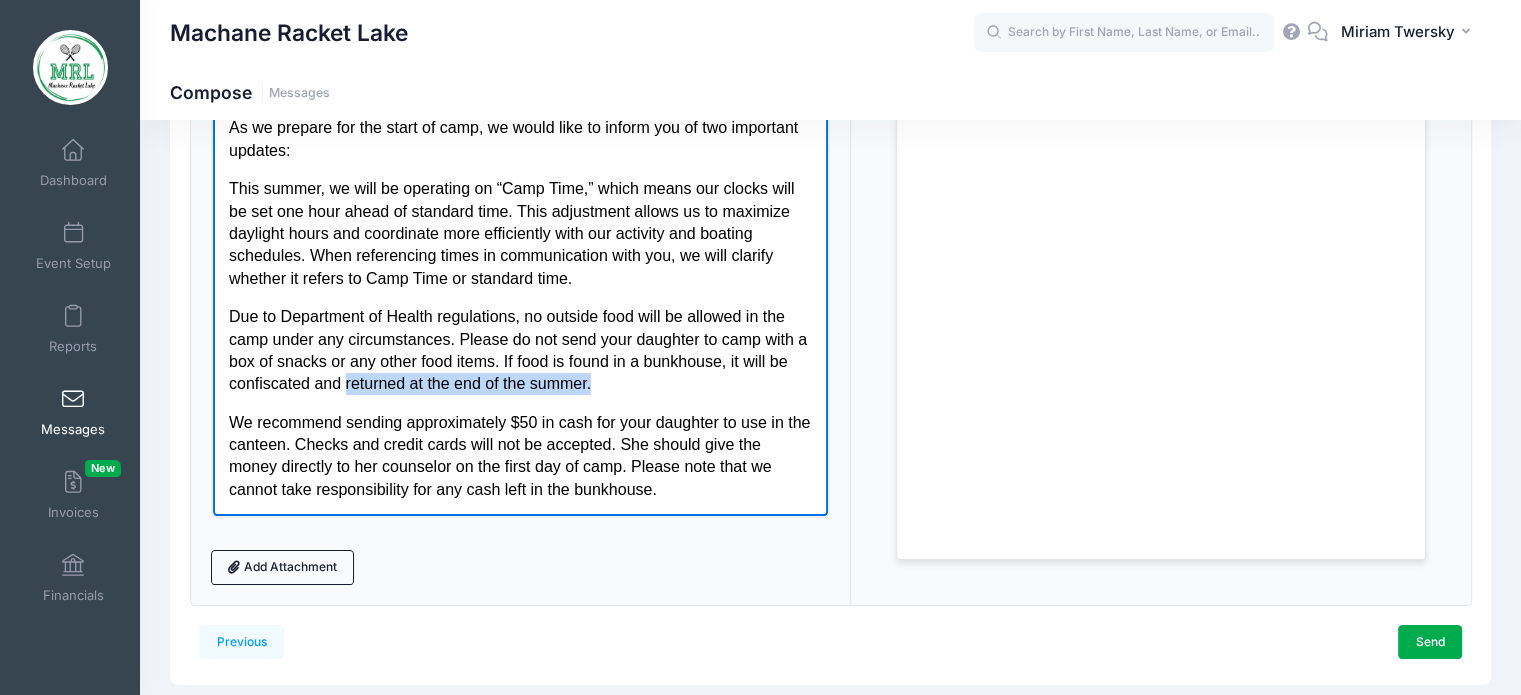 drag, startPoint x: 365, startPoint y: 384, endPoint x: 720, endPoint y: 393, distance: 355.11407 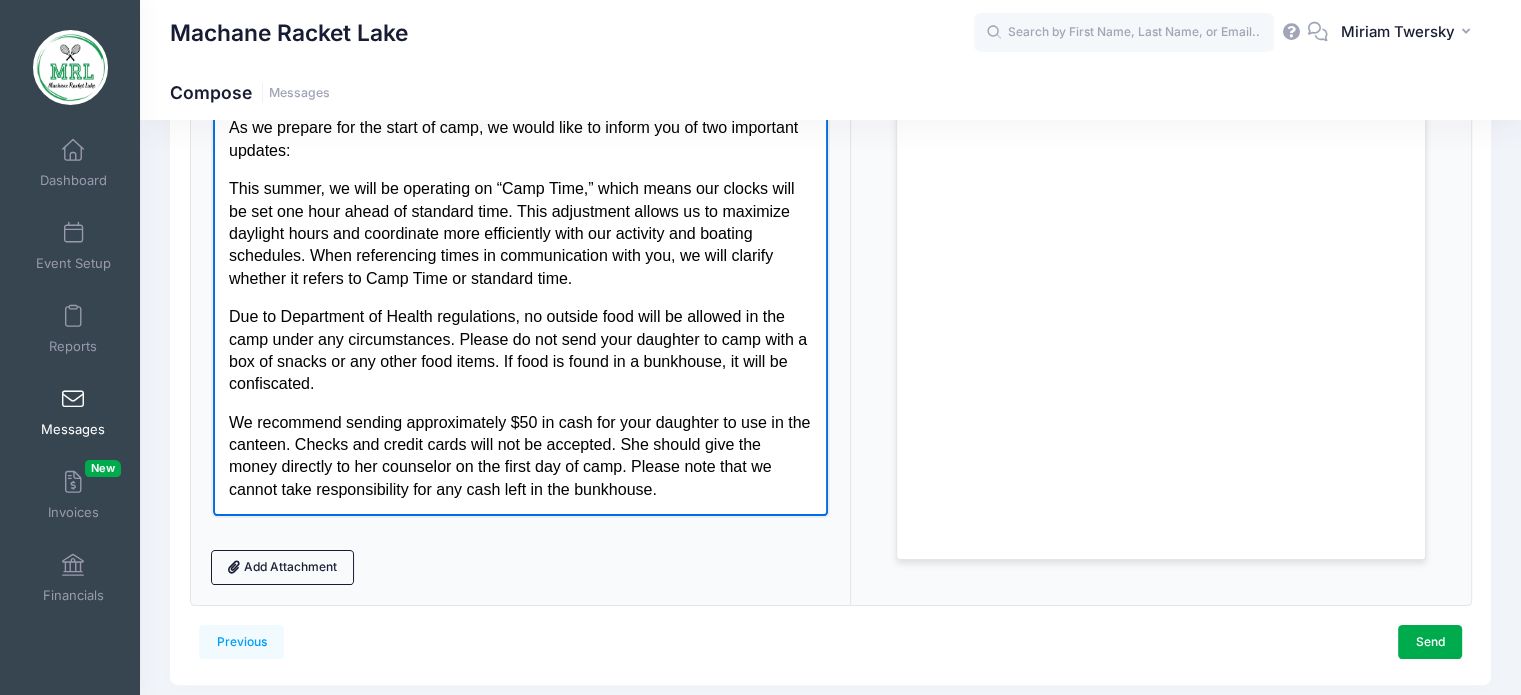 scroll, scrollTop: 343, scrollLeft: 0, axis: vertical 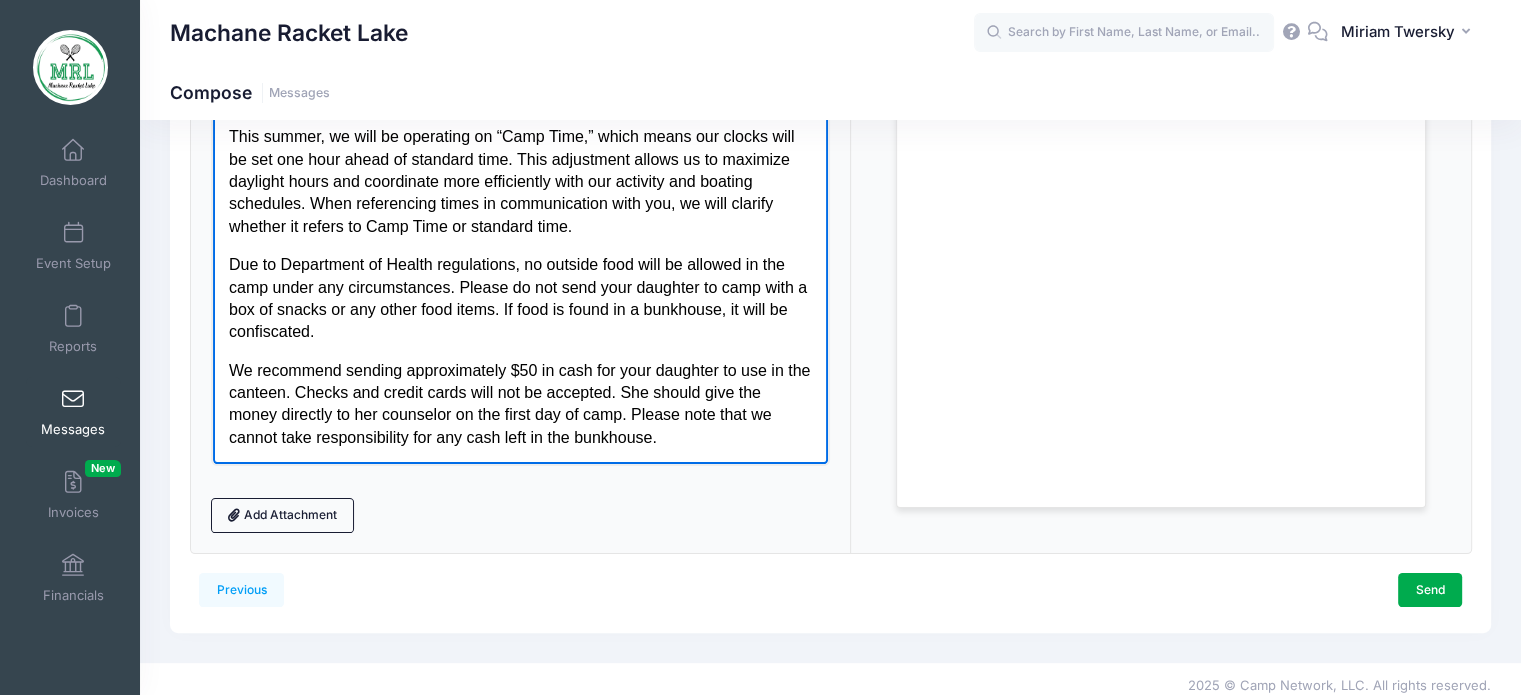click on "We recommend sending approximately $50 in cash for your daughter to use in the canteen. Checks and credit cards will not be accepted. She should give the money directly to her counselor on the first day of camp. Please note that we cannot take responsibility for any cash left in the bunkhouse." at bounding box center (520, 404) 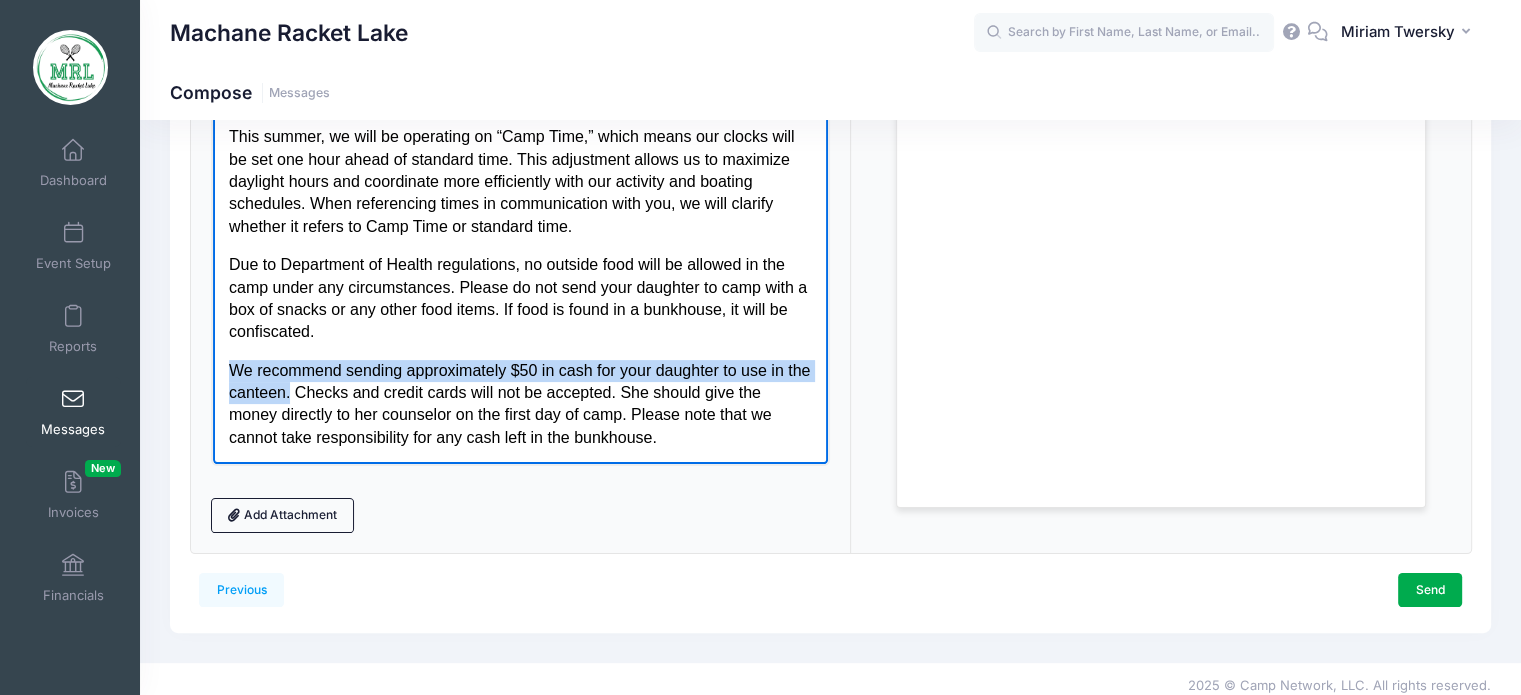 drag, startPoint x: 230, startPoint y: 367, endPoint x: 312, endPoint y: 397, distance: 87.31552 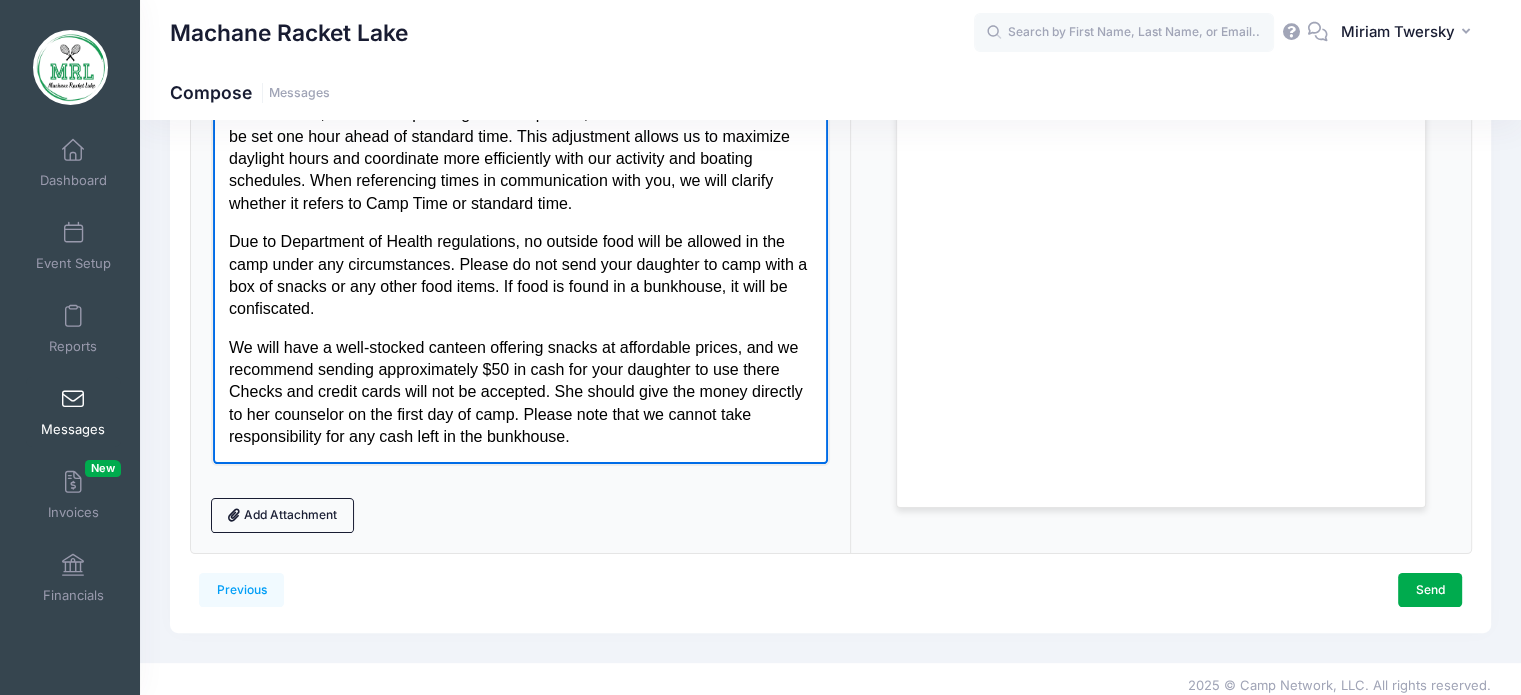 scroll, scrollTop: 356, scrollLeft: 0, axis: vertical 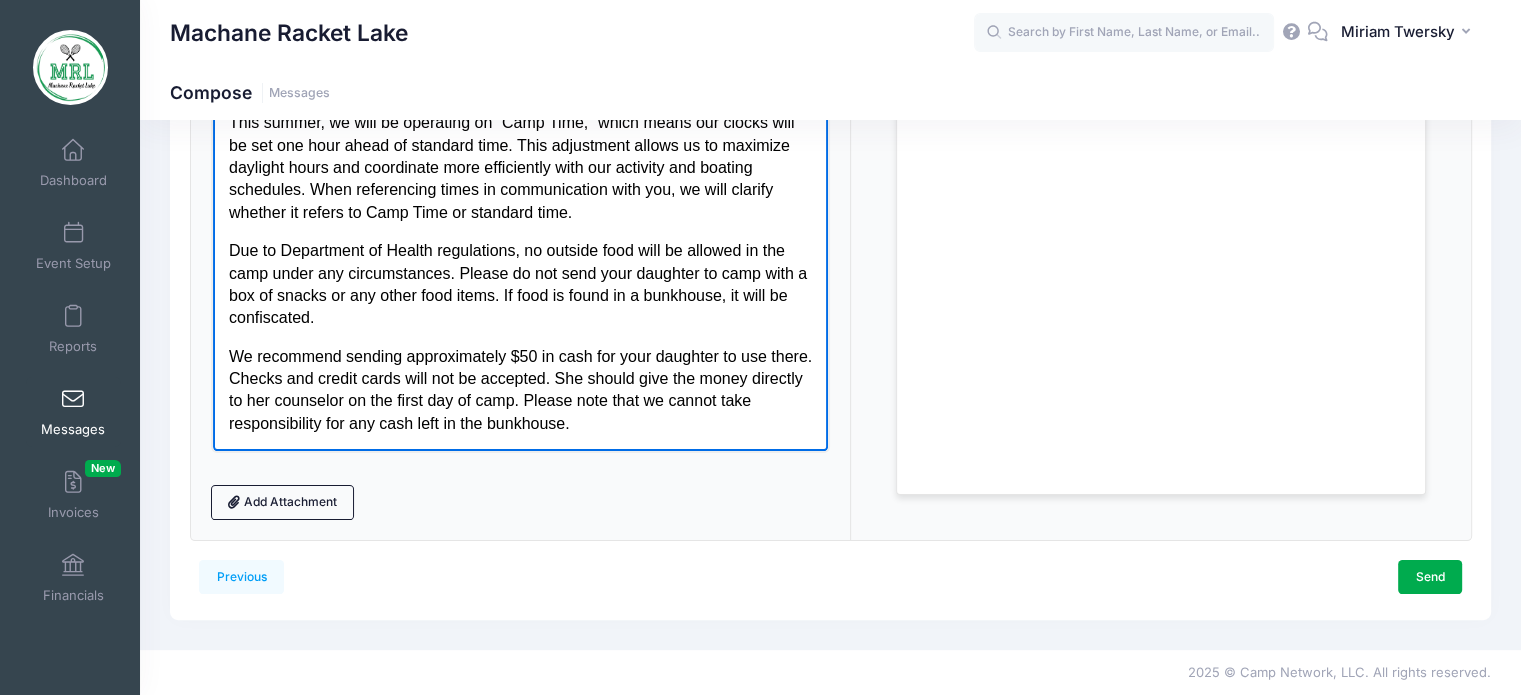 click on "We will have a well-stocked canteen offering snacks at affordable prices, and we recommend sending approximately $50 in cash for your daughter to use there. Checks and credit cards will not be accepted. She should give the money directly to her counselor on the first day of camp. Please note that we cannot take responsibility for any cash left in the bunkhouse." at bounding box center [520, 390] 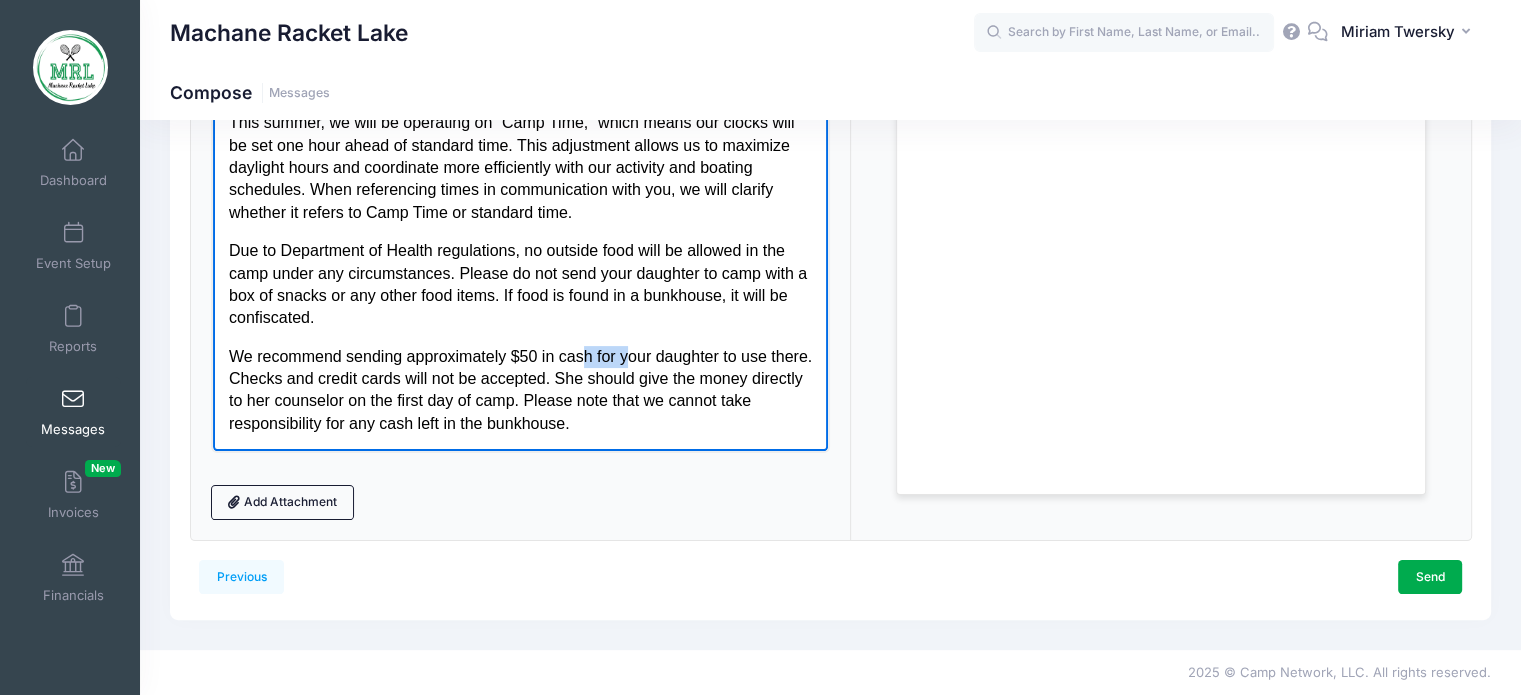 click on "We will have a well-stocked canteen offering snacks at affordable prices, and we recommend sending approximately $50 in cash for your daughter to use there. Checks and credit cards will not be accepted. She should give the money directly to her counselor on the first day of camp. Please note that we cannot take responsibility for any cash left in the bunkhouse." at bounding box center (520, 390) 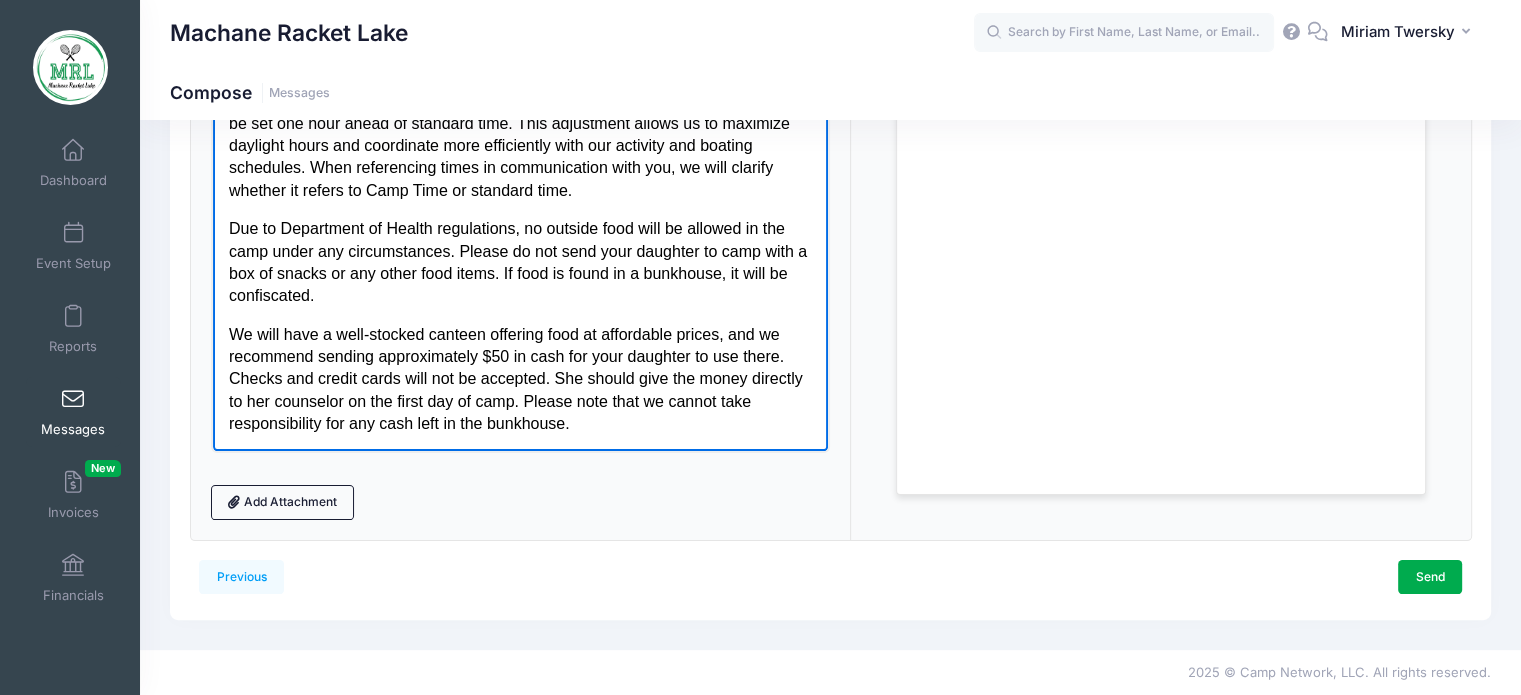 click on "We will have a well-stocked canteen offering food at affordable prices, and we recommend sending approximately $50 in cash for your daughter to use there. Checks and credit cards will not be accepted. She should give the money directly to her counselor on the first day of camp. Please note that we cannot take responsibility for any cash left in the bunkhouse." at bounding box center (520, 379) 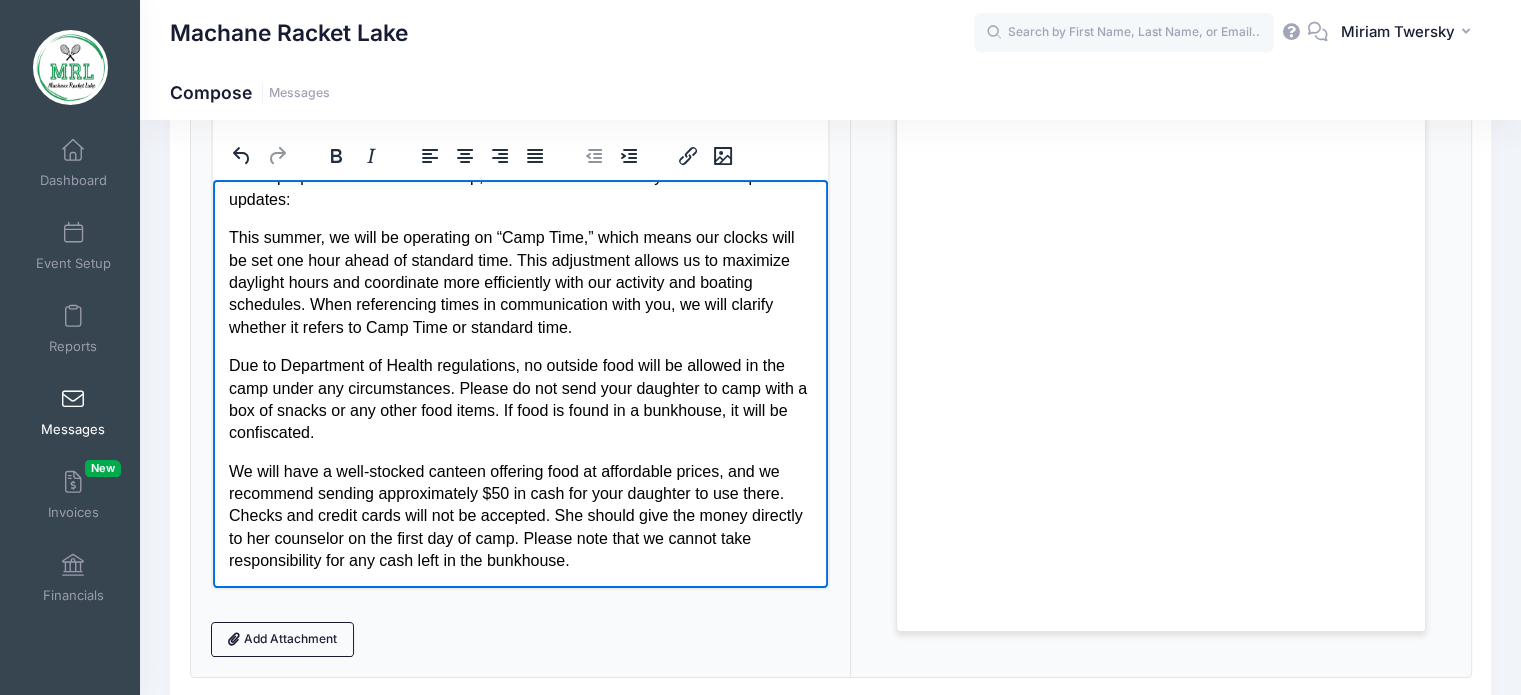 scroll, scrollTop: 218, scrollLeft: 0, axis: vertical 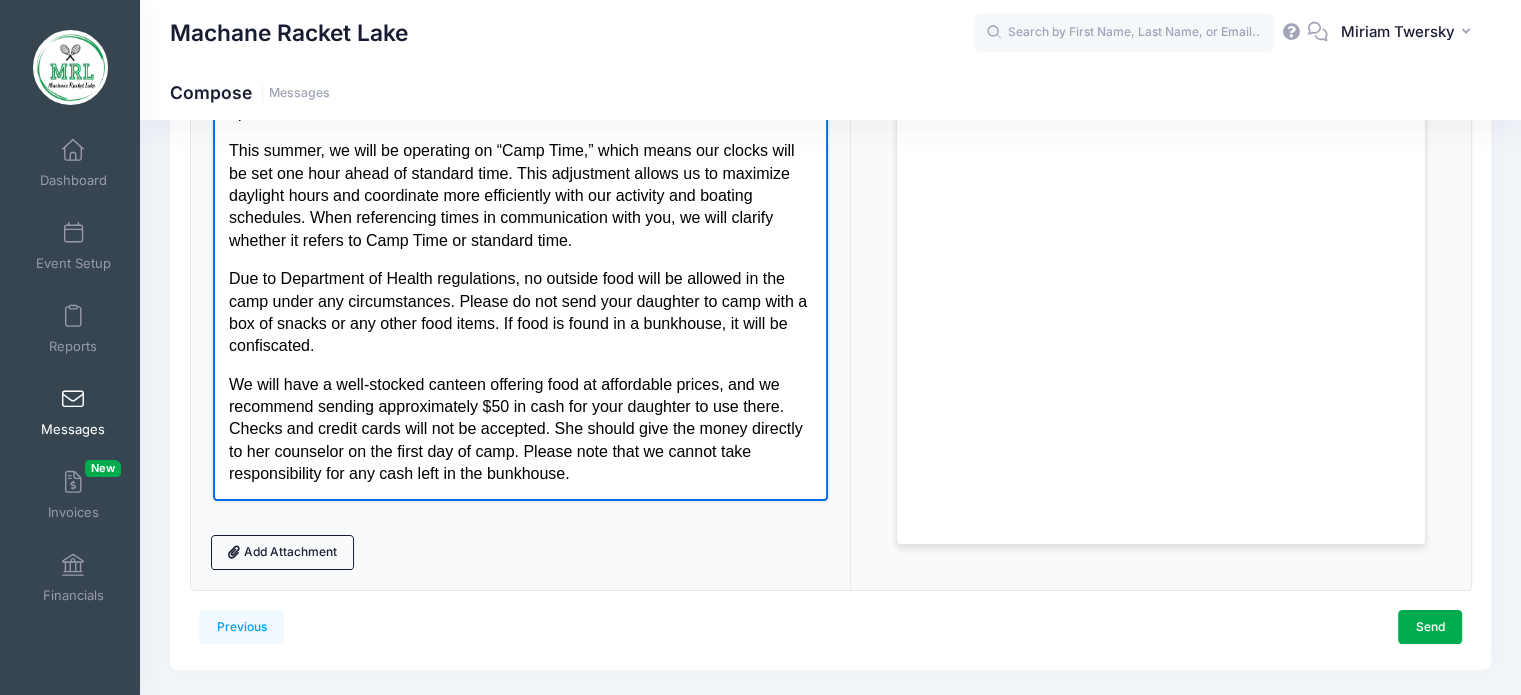 click on "We will have a well-stocked canteen offering food at affordable prices, and we recommend sending approximately $50 in cash for your daughter to use there. Checks and credit cards will not be accepted. She should give the money directly to her counselor on the first day of camp. Please note that we cannot take responsibility for any cash left in the bunkhouse." at bounding box center (520, 429) 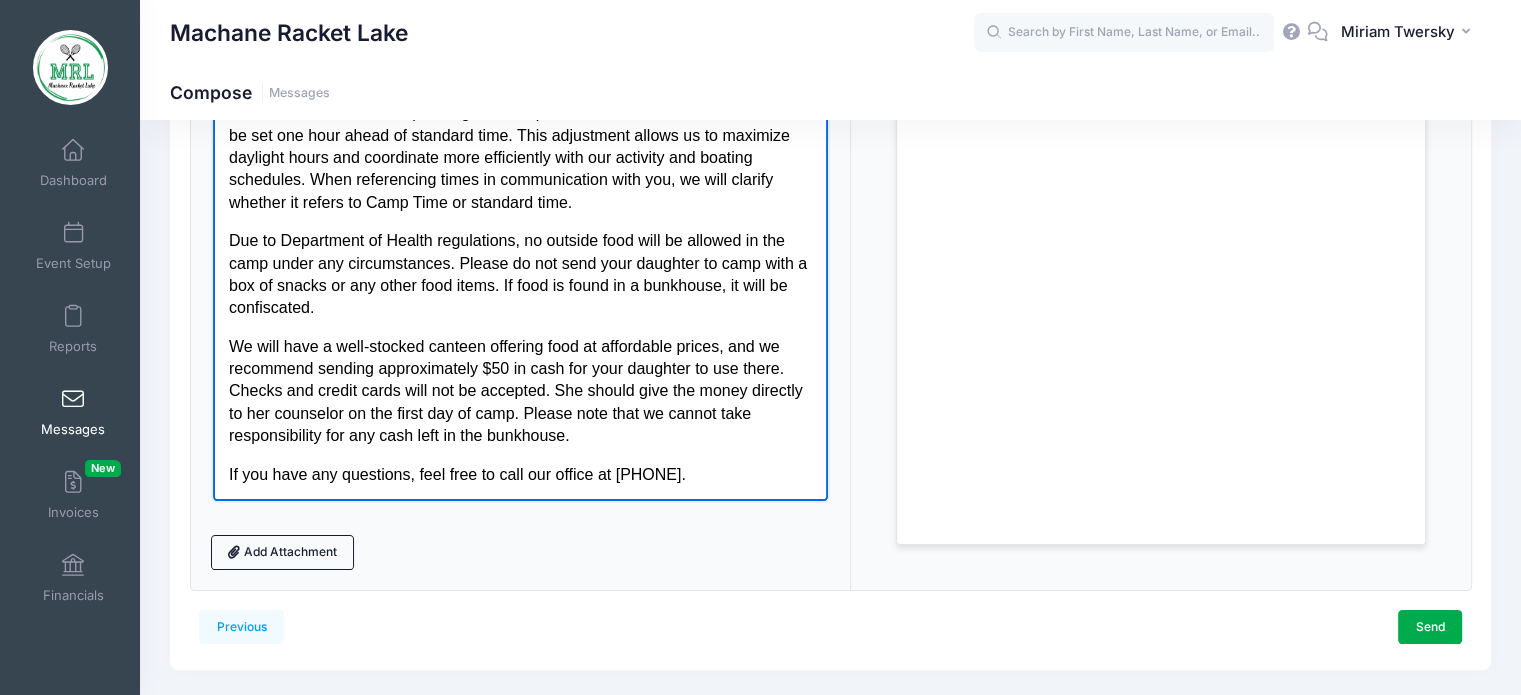 scroll, scrollTop: 144, scrollLeft: 0, axis: vertical 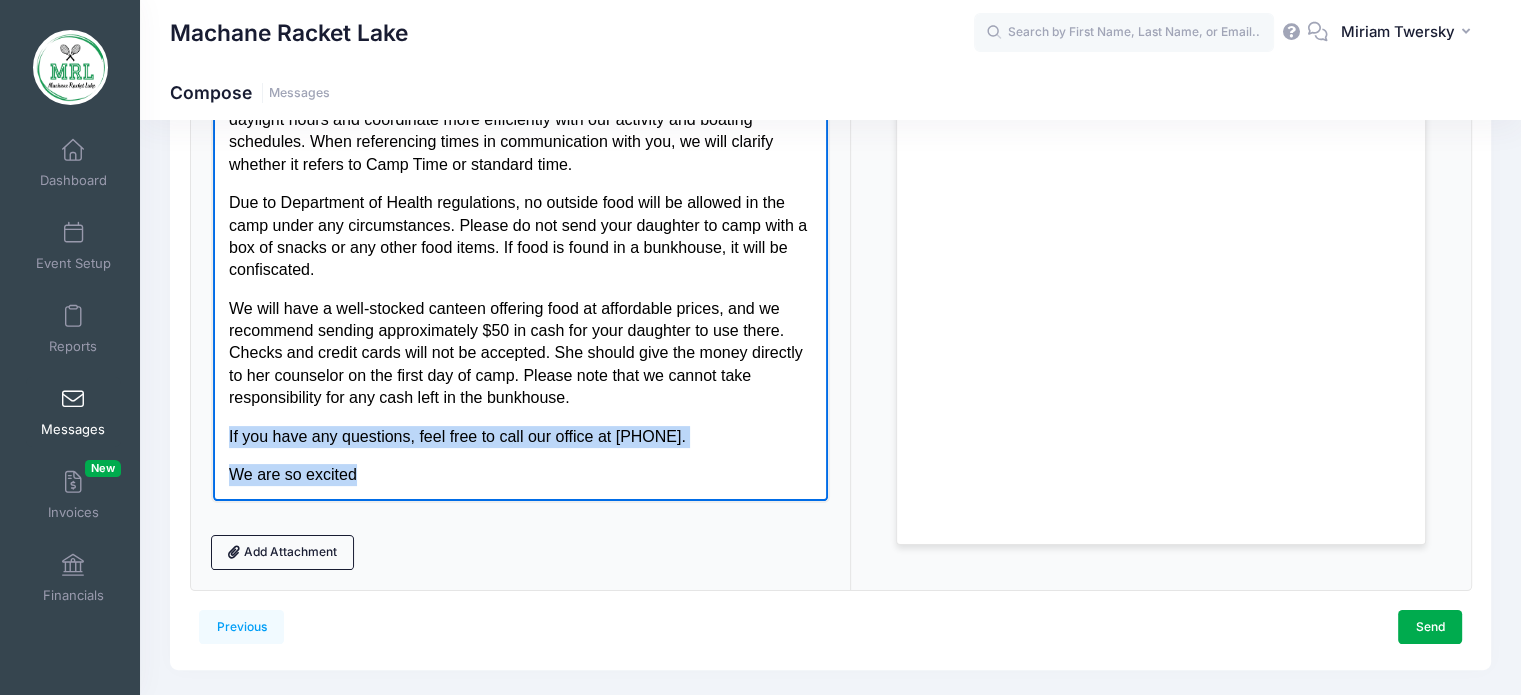 drag, startPoint x: 354, startPoint y: 470, endPoint x: 423, endPoint y: 520, distance: 85.2115 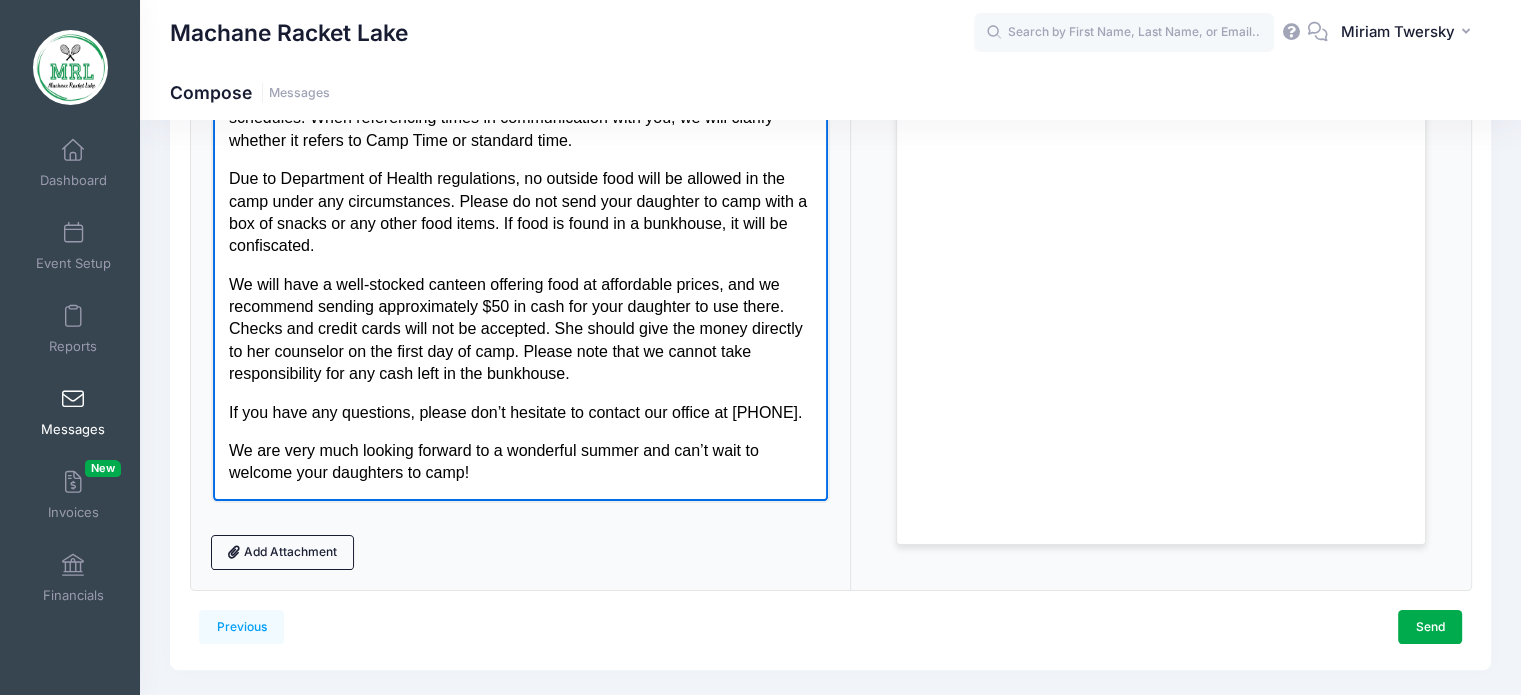 click on "We are very much looking forward to a wonderful summer and can’t wait to welcome your daughters to camp!" at bounding box center (520, 461) 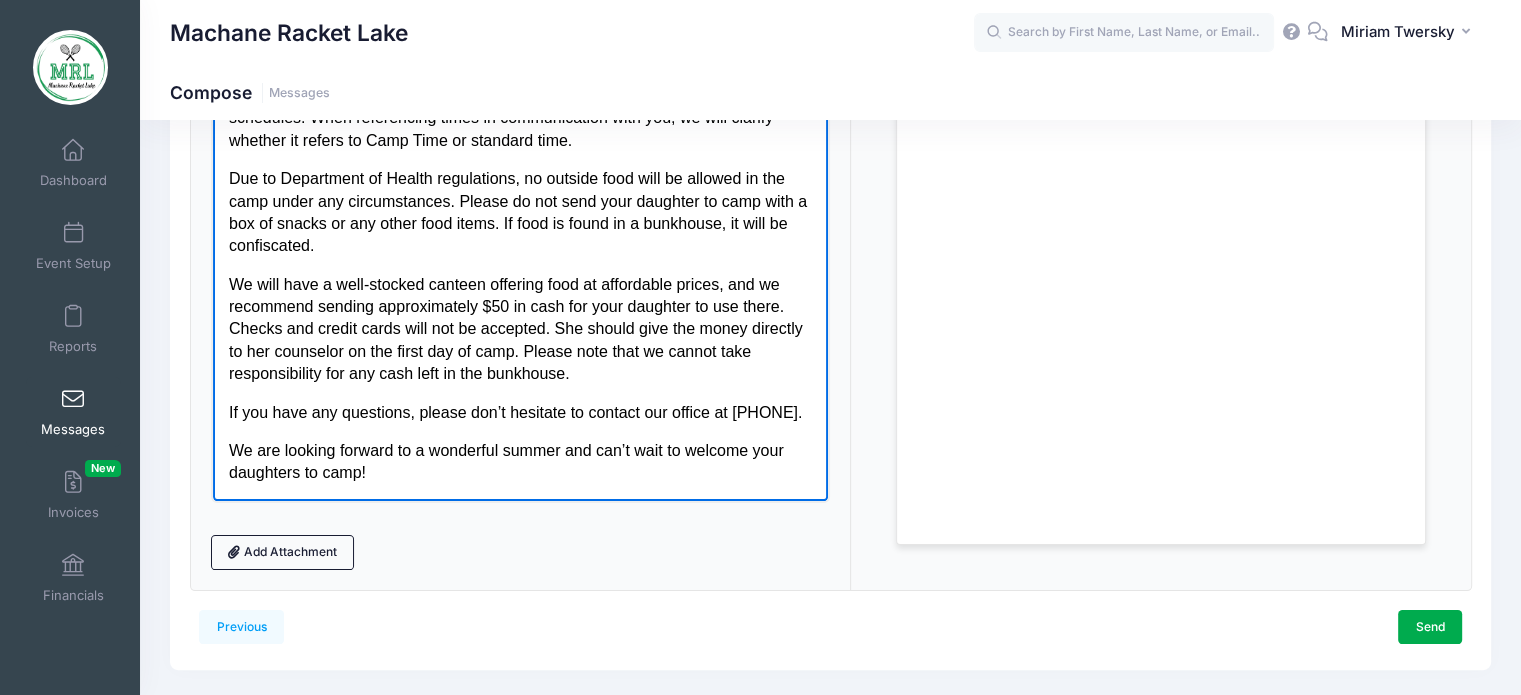 click on "We are looking forward to a wonderful summer and can’t wait to welcome your daughters to camp!" at bounding box center [520, 461] 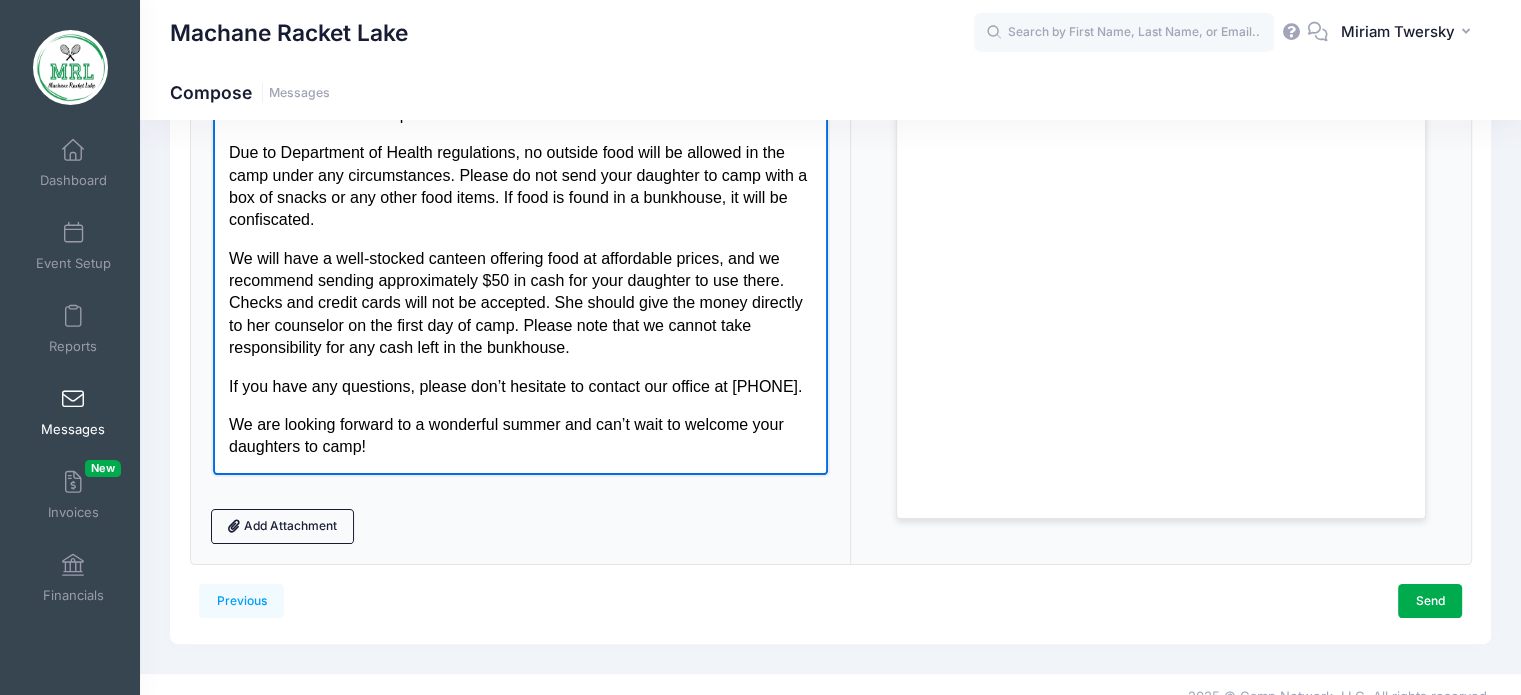scroll, scrollTop: 339, scrollLeft: 0, axis: vertical 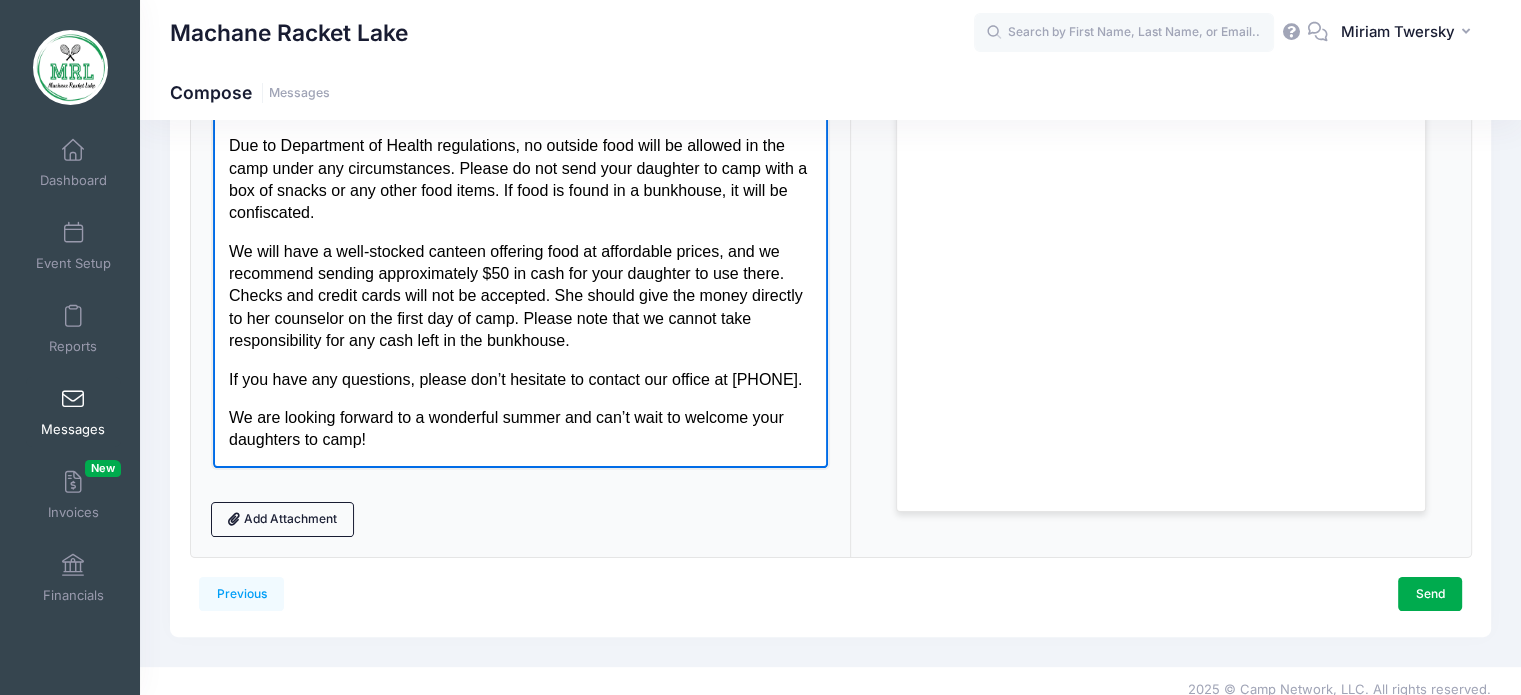 click on "If you have any questions, please don’t hesitate to contact our office at 908-361-9156." at bounding box center (520, 379) 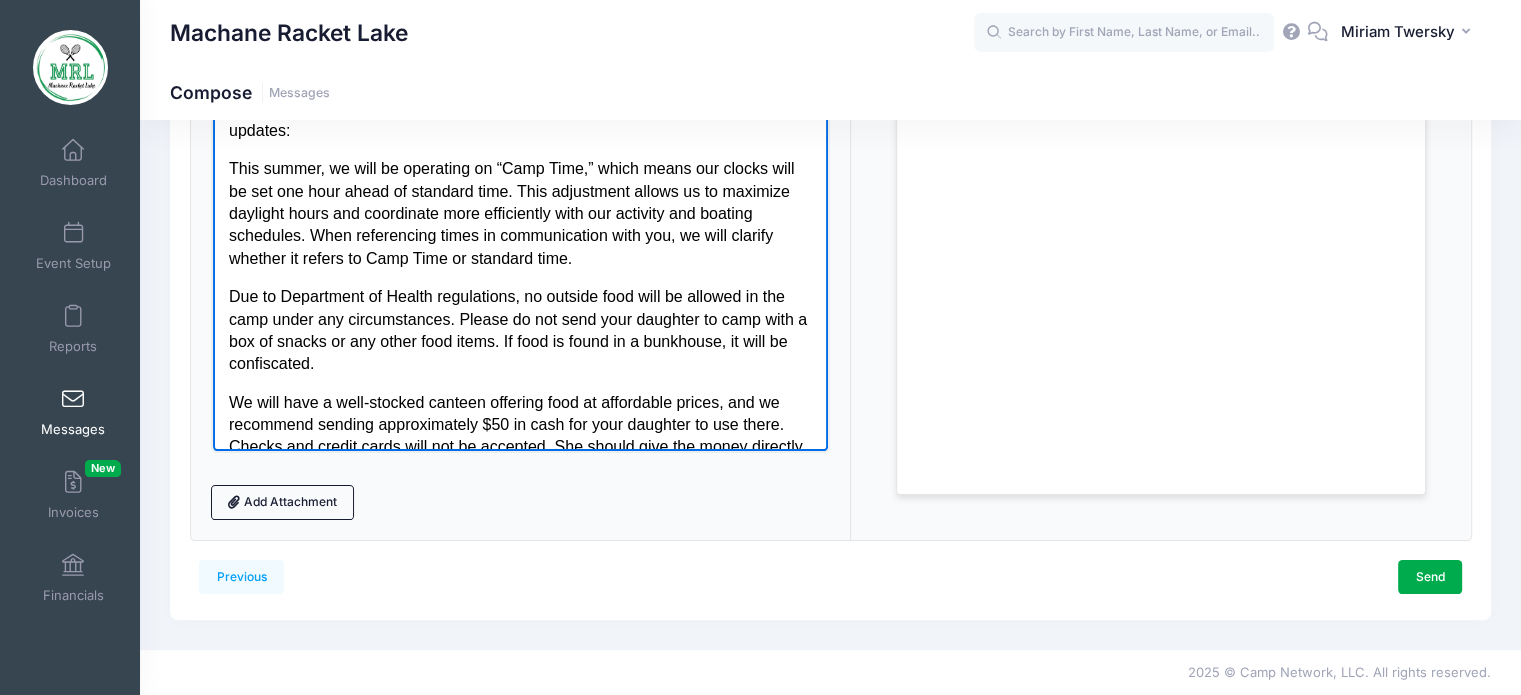 scroll, scrollTop: 0, scrollLeft: 0, axis: both 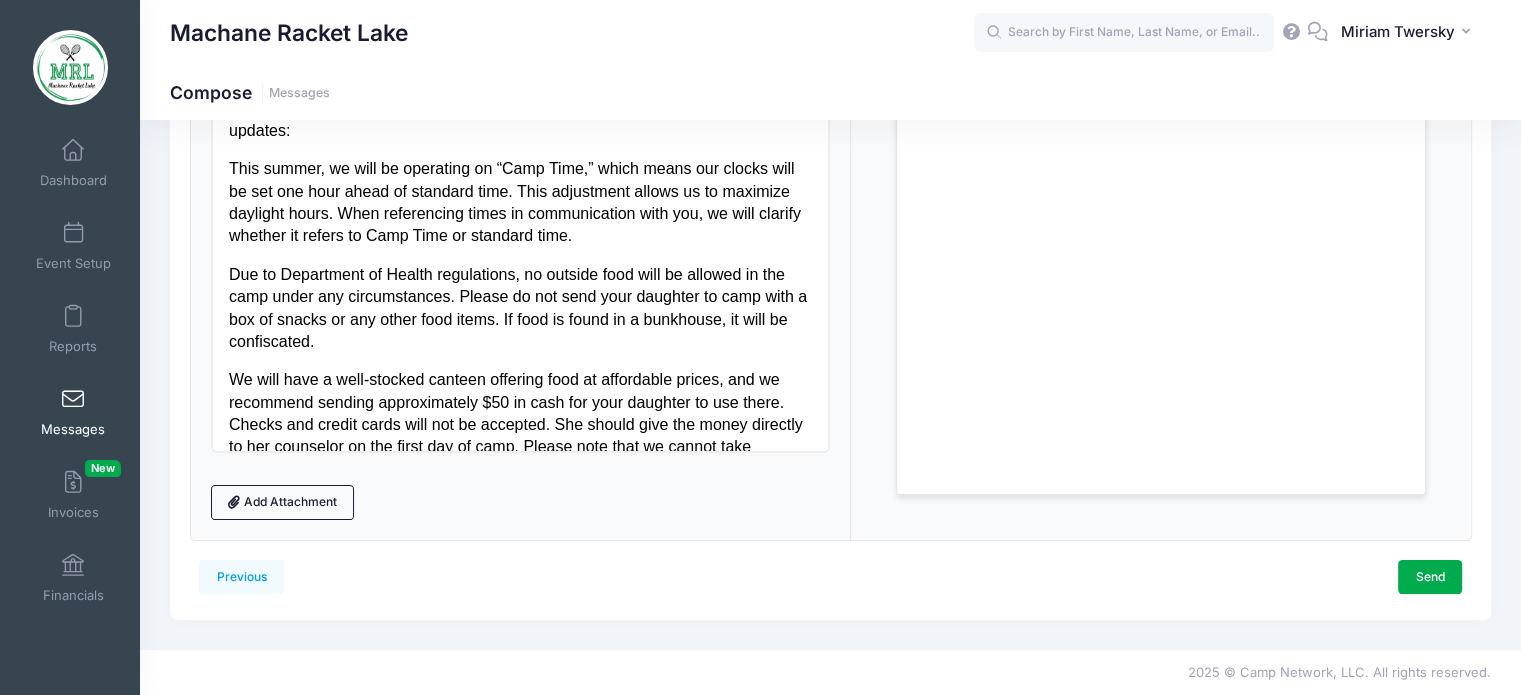 click on "Subject
Important Information
Add CC
Add BCC
CC
​
BCC
​
Edit Format" at bounding box center [521, 208] 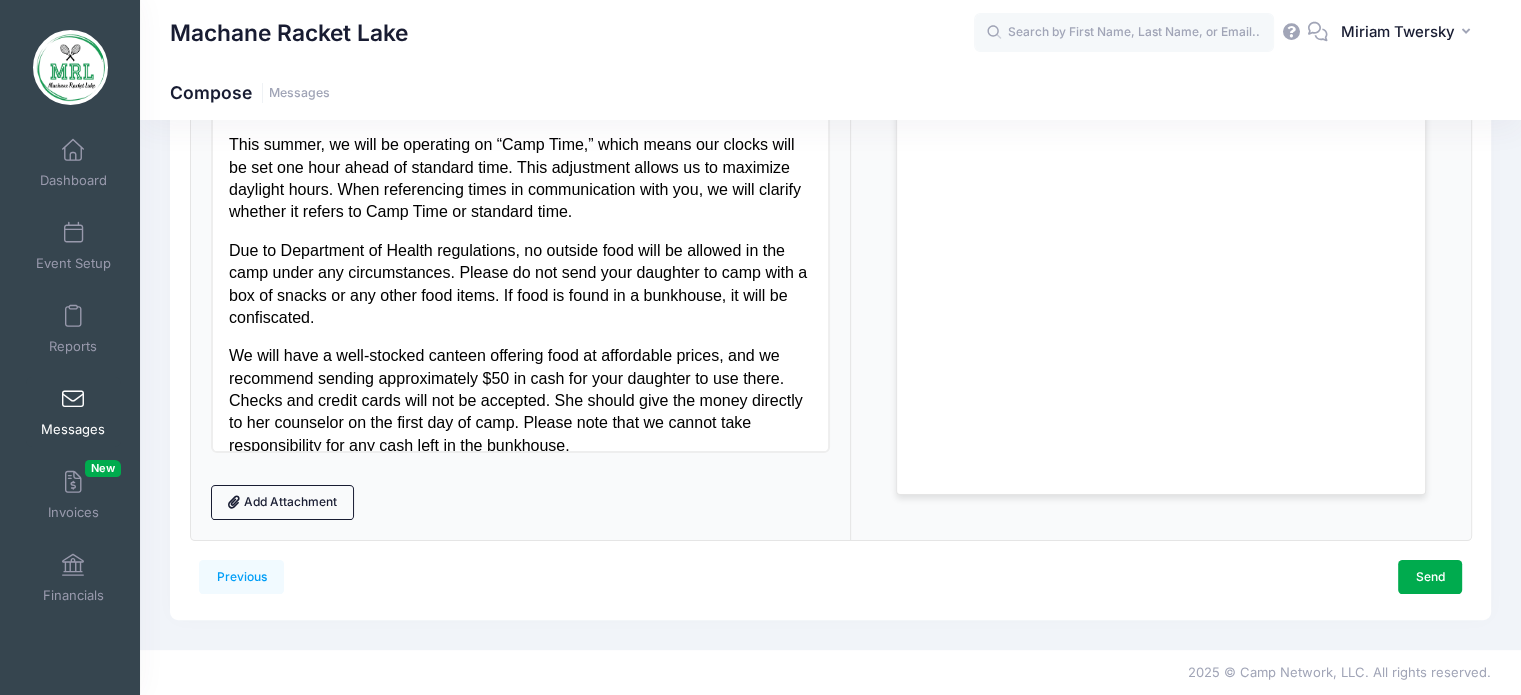 scroll, scrollTop: 26, scrollLeft: 0, axis: vertical 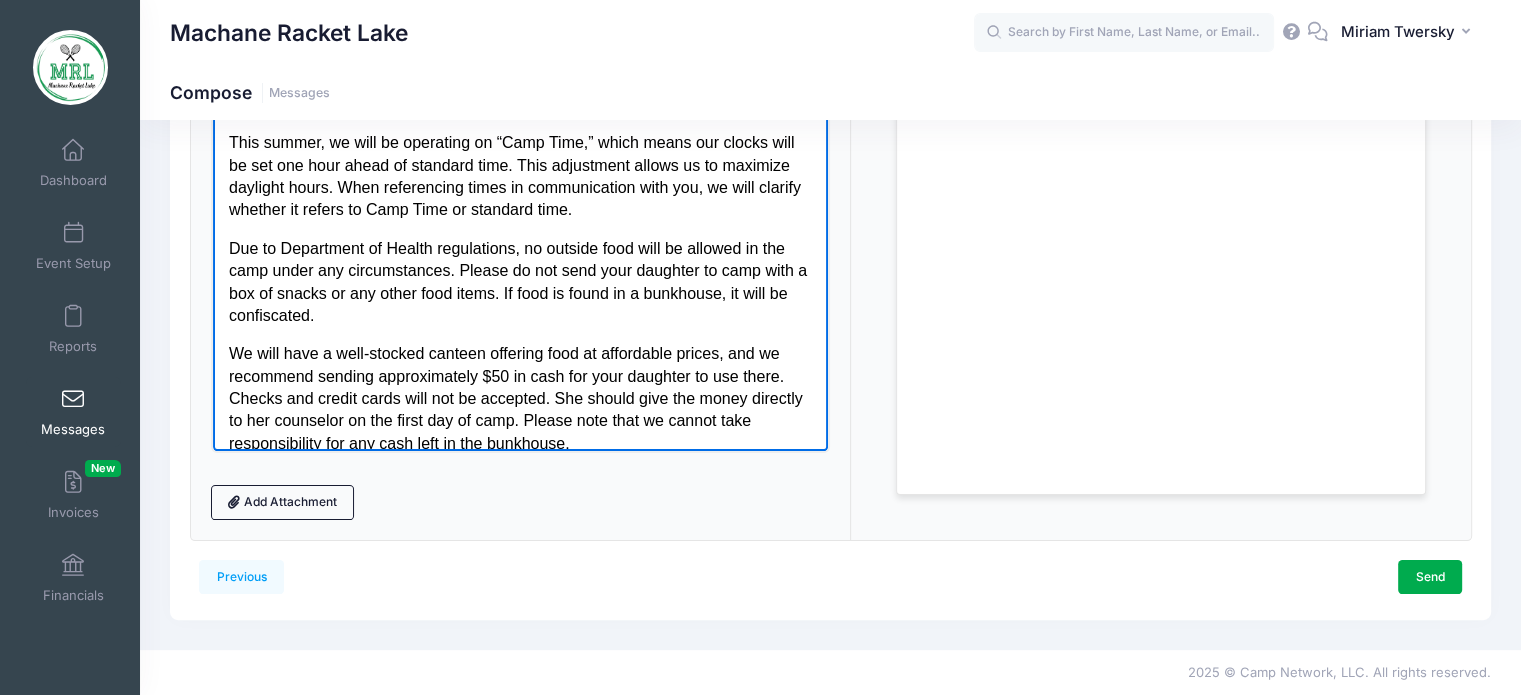 click on "Due to Department of Health regulations, no outside food will be allowed in the camp under any circumstances. Please do not send your daughter to camp with a box of snacks or any other food items. If food is found in a bunkhouse, it will be confiscated." at bounding box center [520, 282] 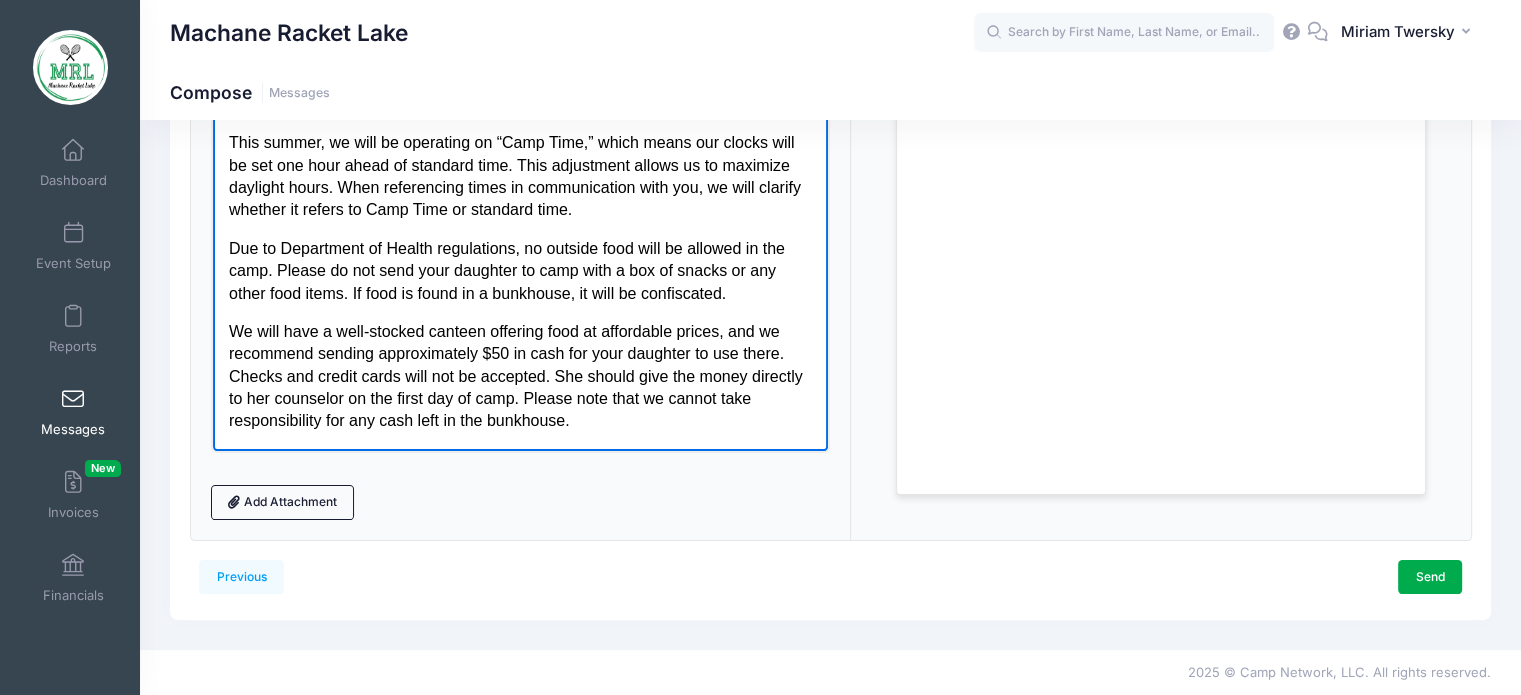 click on "Due to Department of Health regulations, no outside food will be allowed in the camp. Please do not send your daughter to camp with a box of snacks or any other food items. If food is found in a bunkhouse, it will be confiscated." at bounding box center (520, 270) 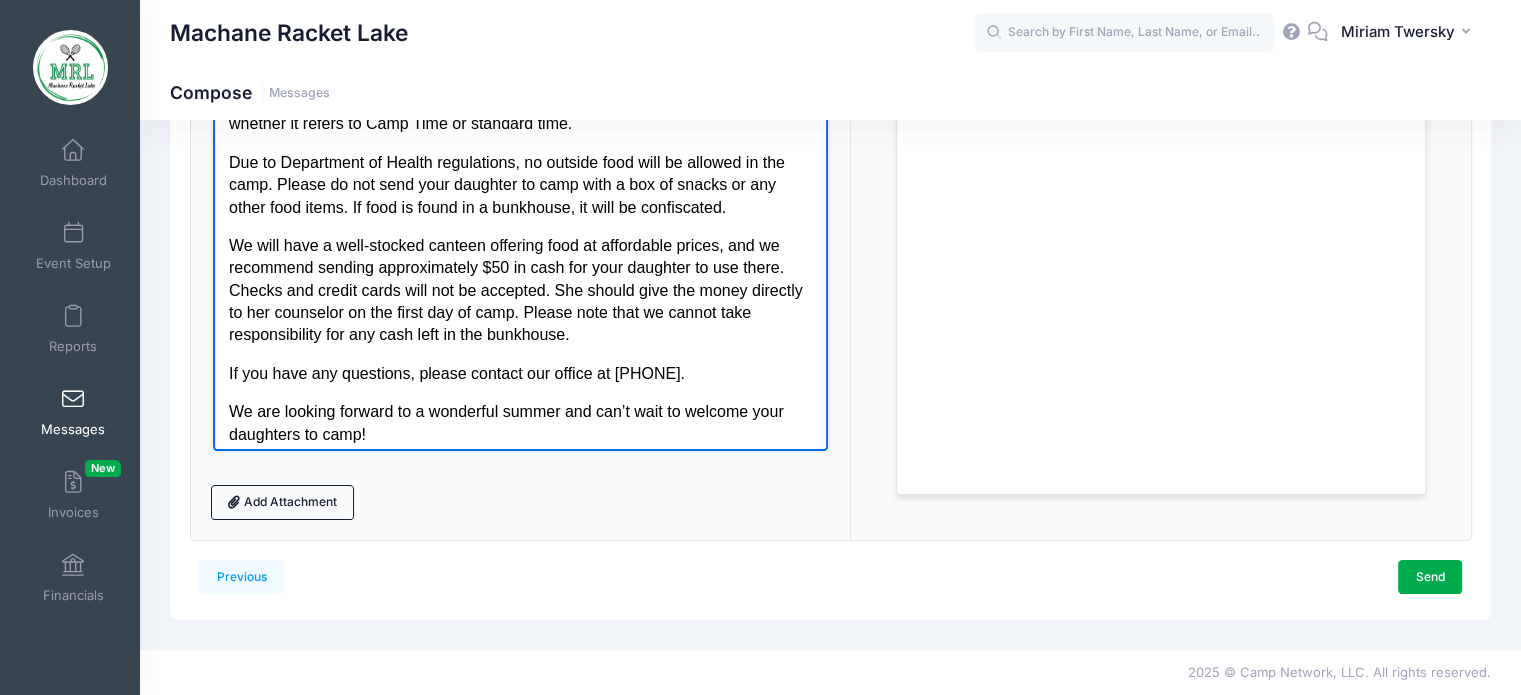 scroll, scrollTop: 122, scrollLeft: 0, axis: vertical 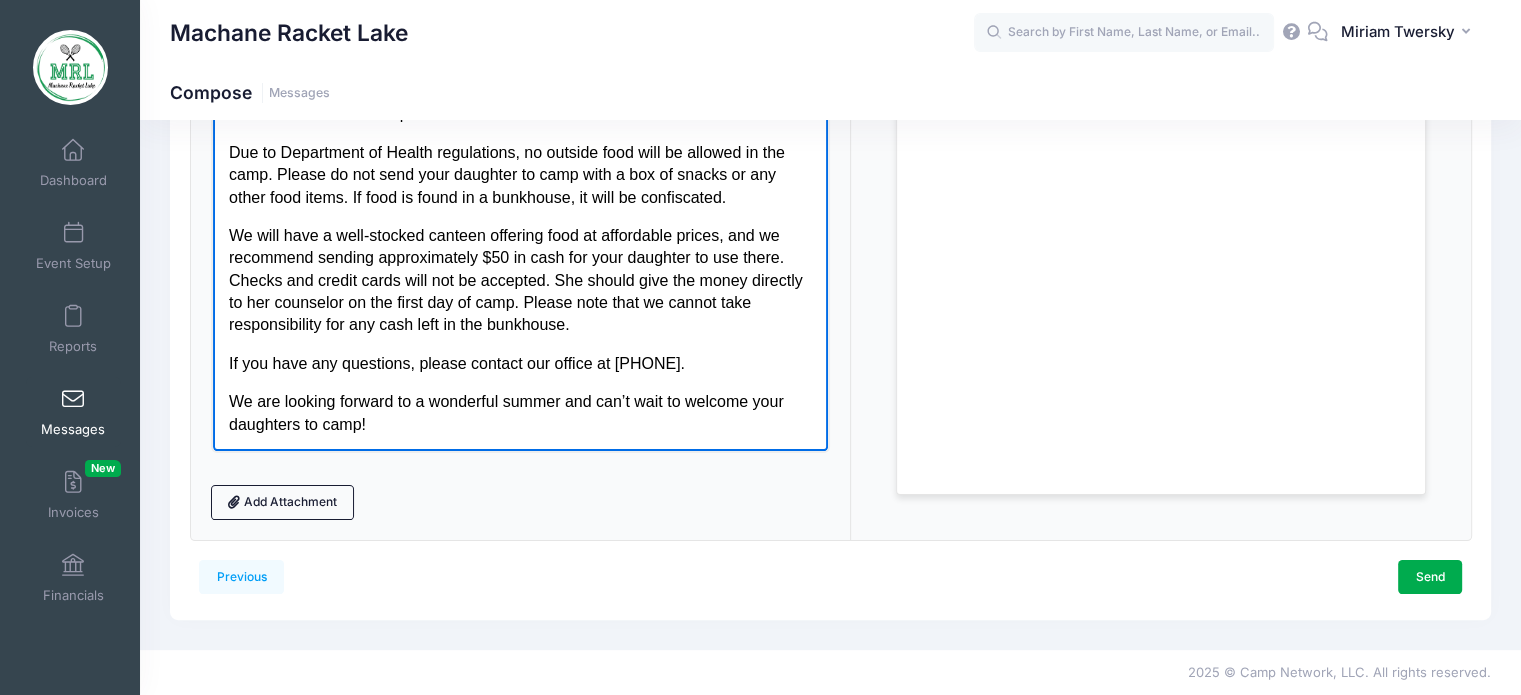 click on "Due to Department of Health regulations, no outside food will be allowed in the camp. Please do not send your daughter to camp with a box of snacks or any other food items. If food is found in a bunkhouse, it will be confiscated." at bounding box center (520, 174) 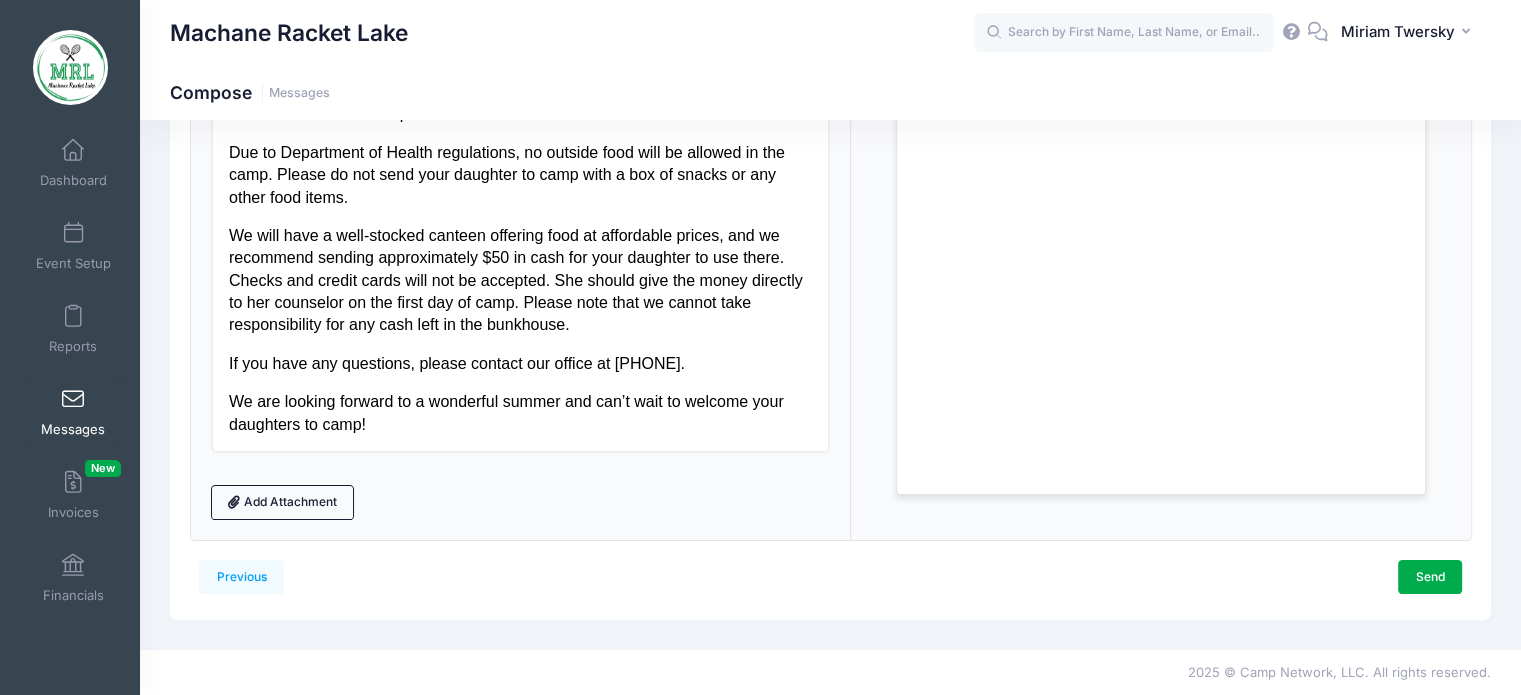 click on "Loading..." at bounding box center (1161, 231) 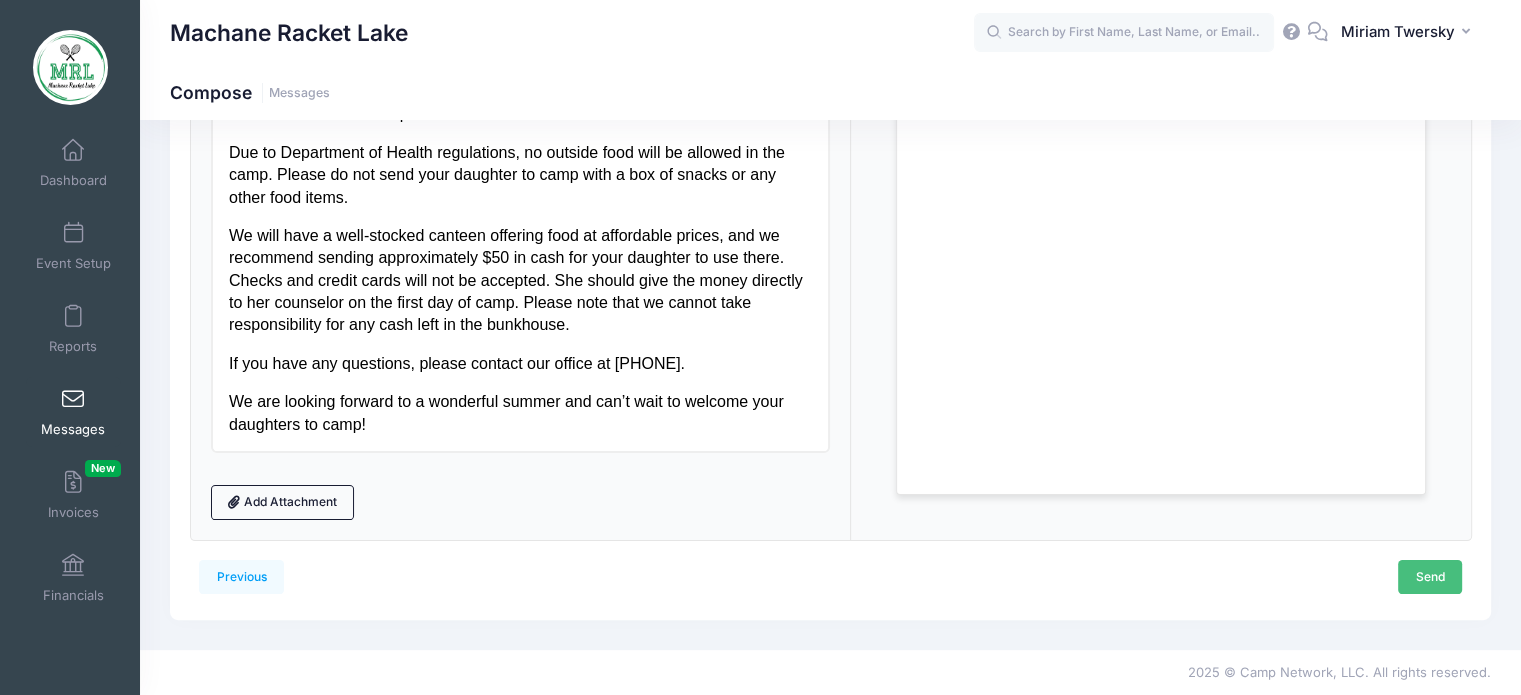 click on "Send" at bounding box center (1430, 577) 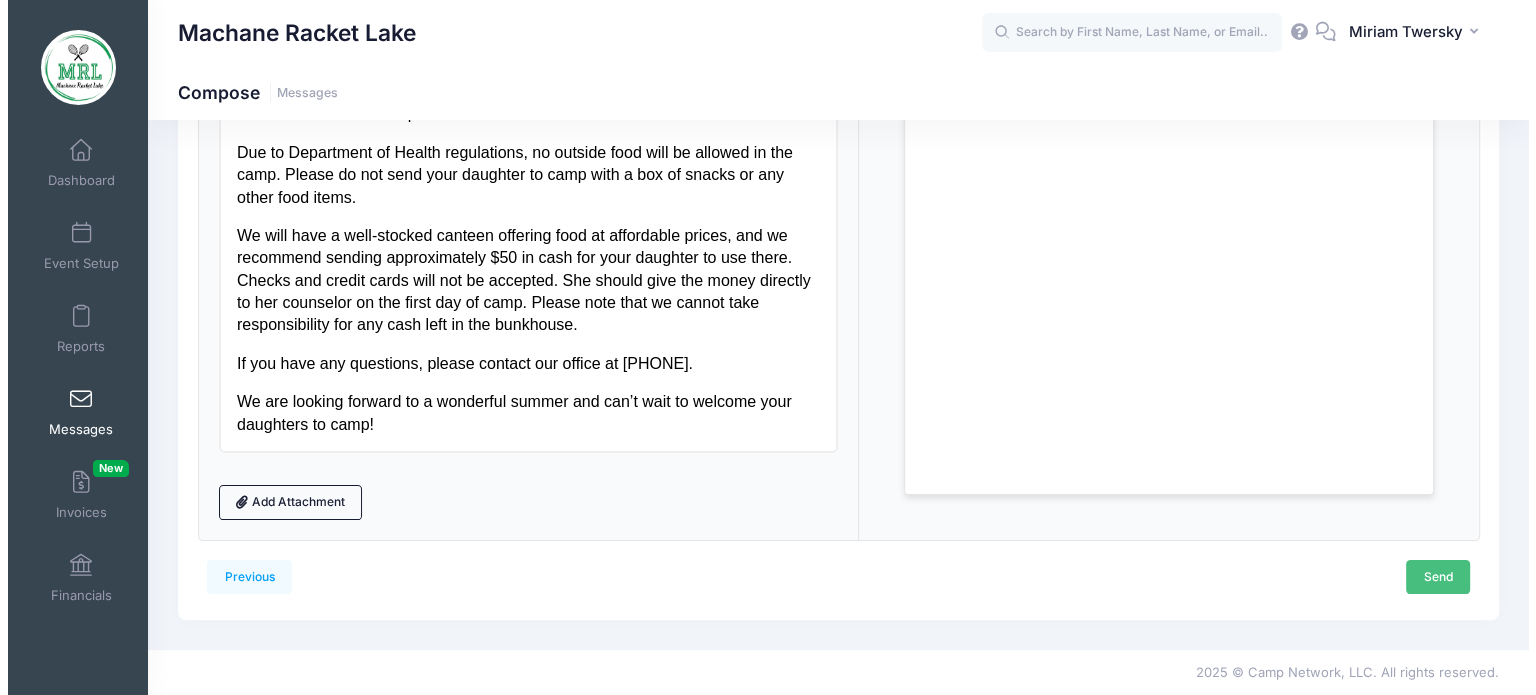 scroll, scrollTop: 0, scrollLeft: 0, axis: both 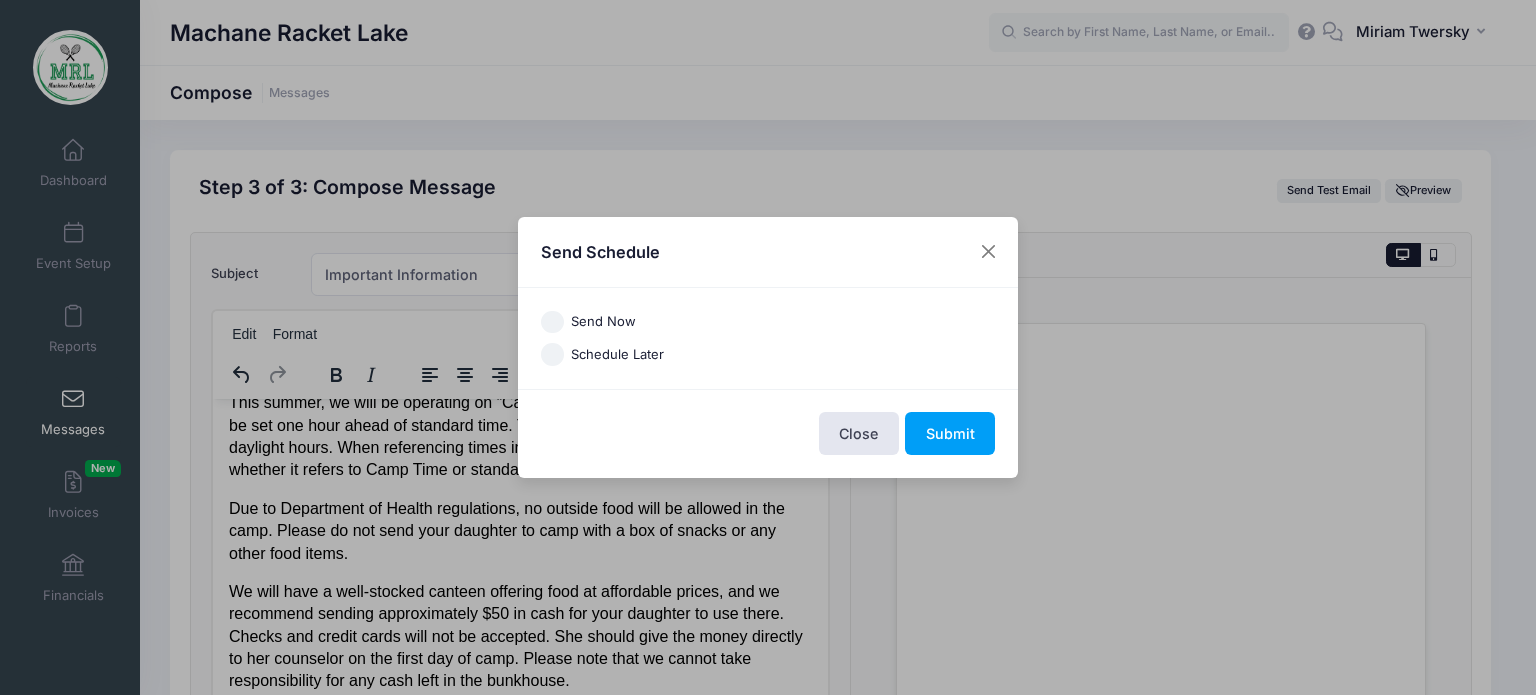 click on "Send Now" at bounding box center (603, 322) 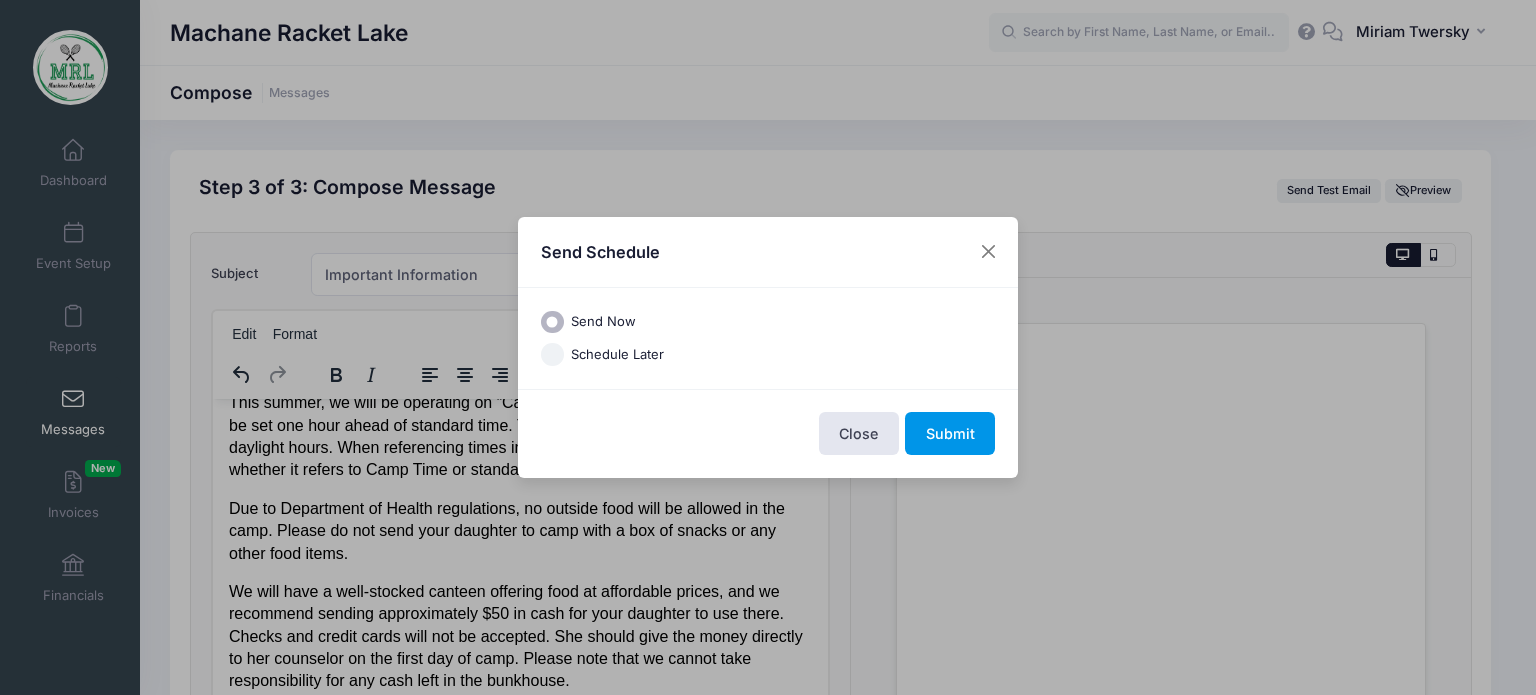 click on "Submit" at bounding box center [950, 433] 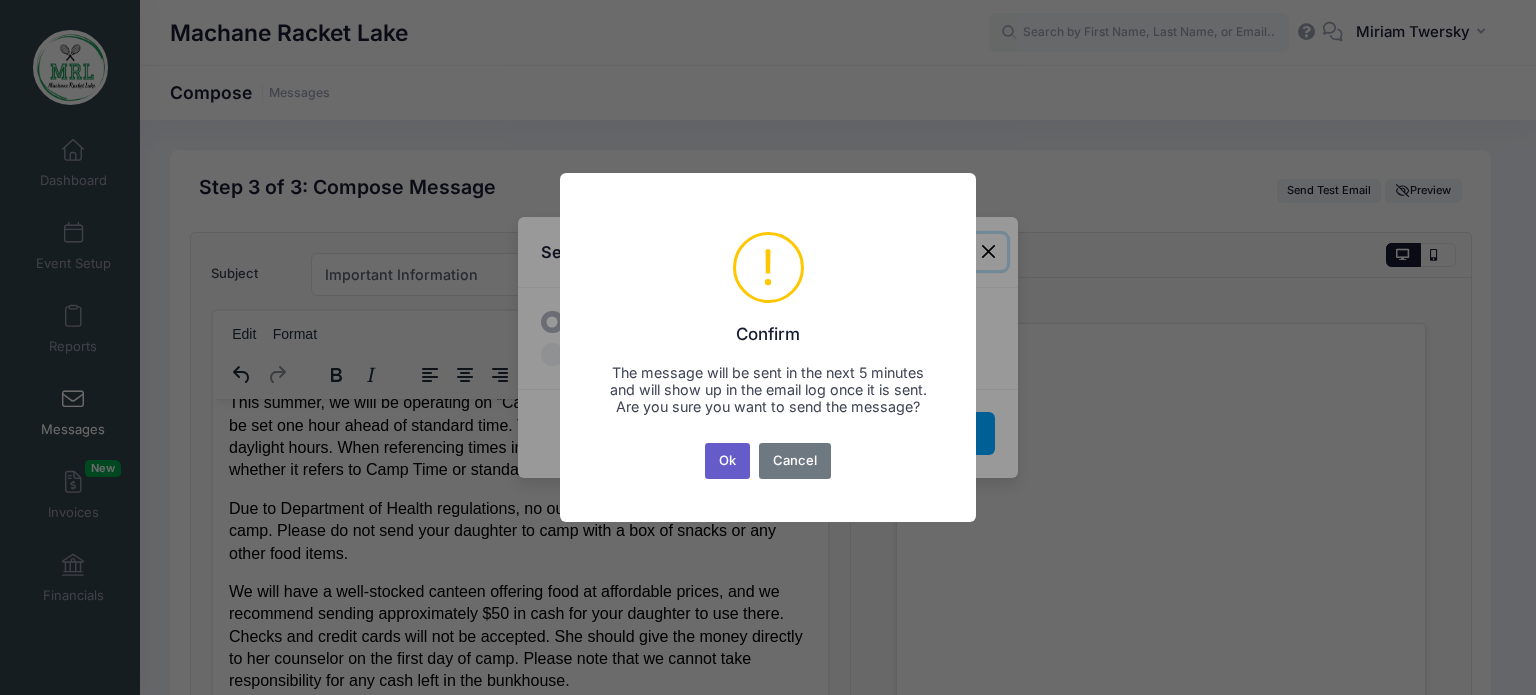 click on "Ok" at bounding box center [728, 461] 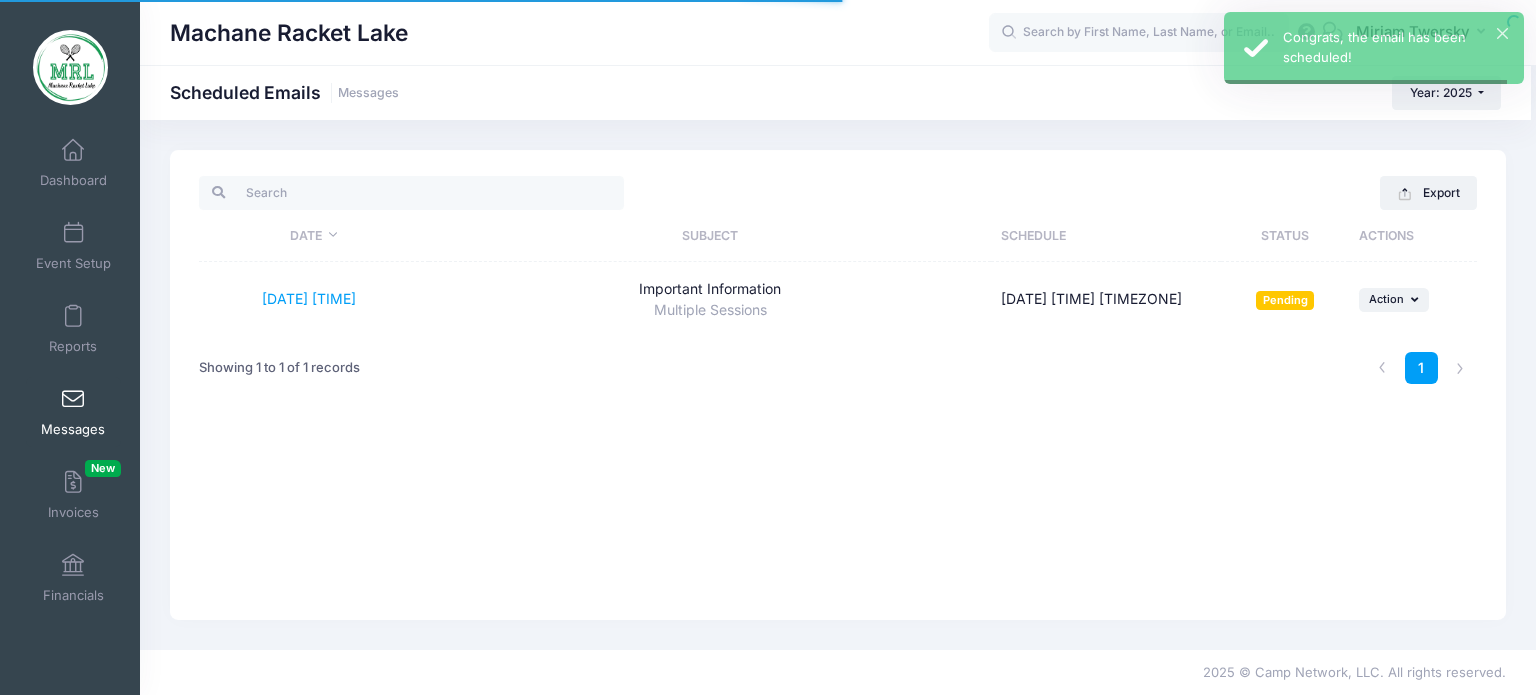 scroll, scrollTop: 0, scrollLeft: 0, axis: both 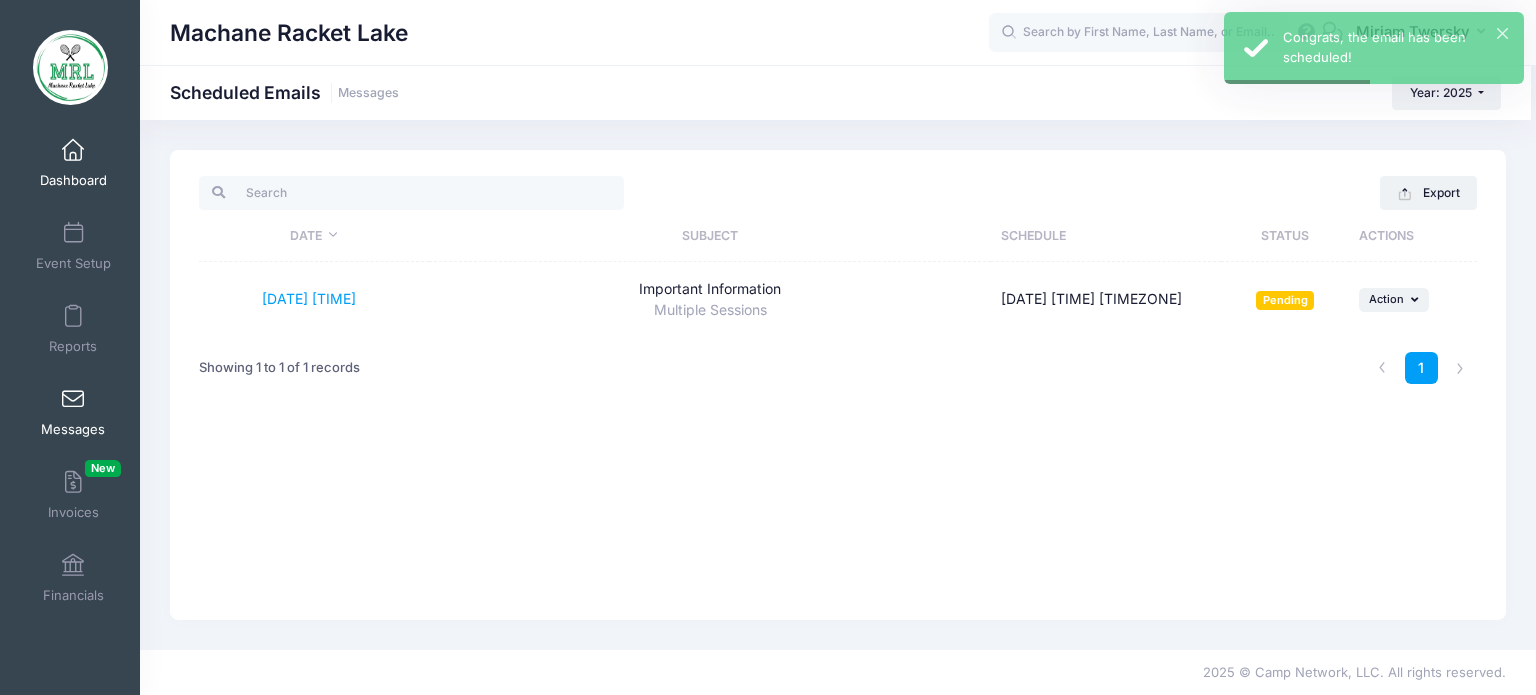 click on "Dashboard" at bounding box center [73, 163] 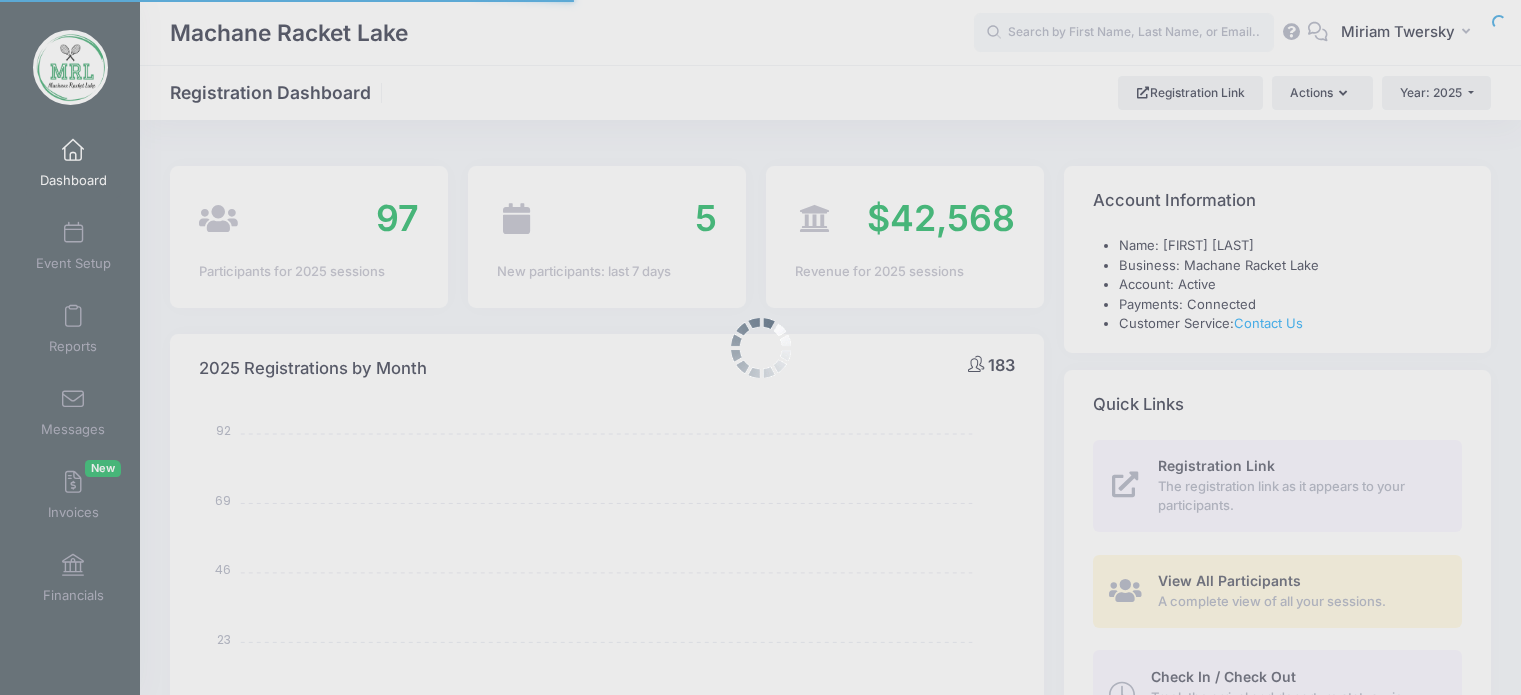 select 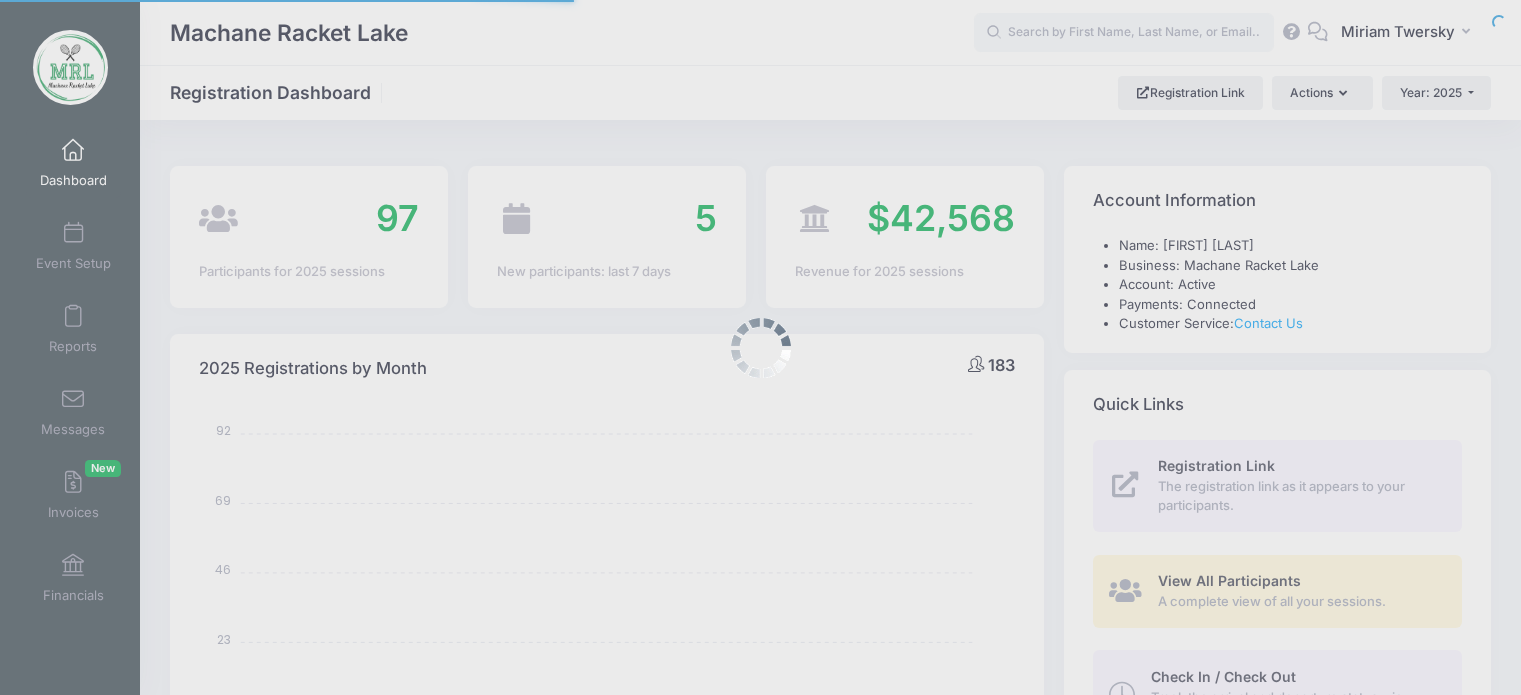 scroll, scrollTop: 0, scrollLeft: 0, axis: both 